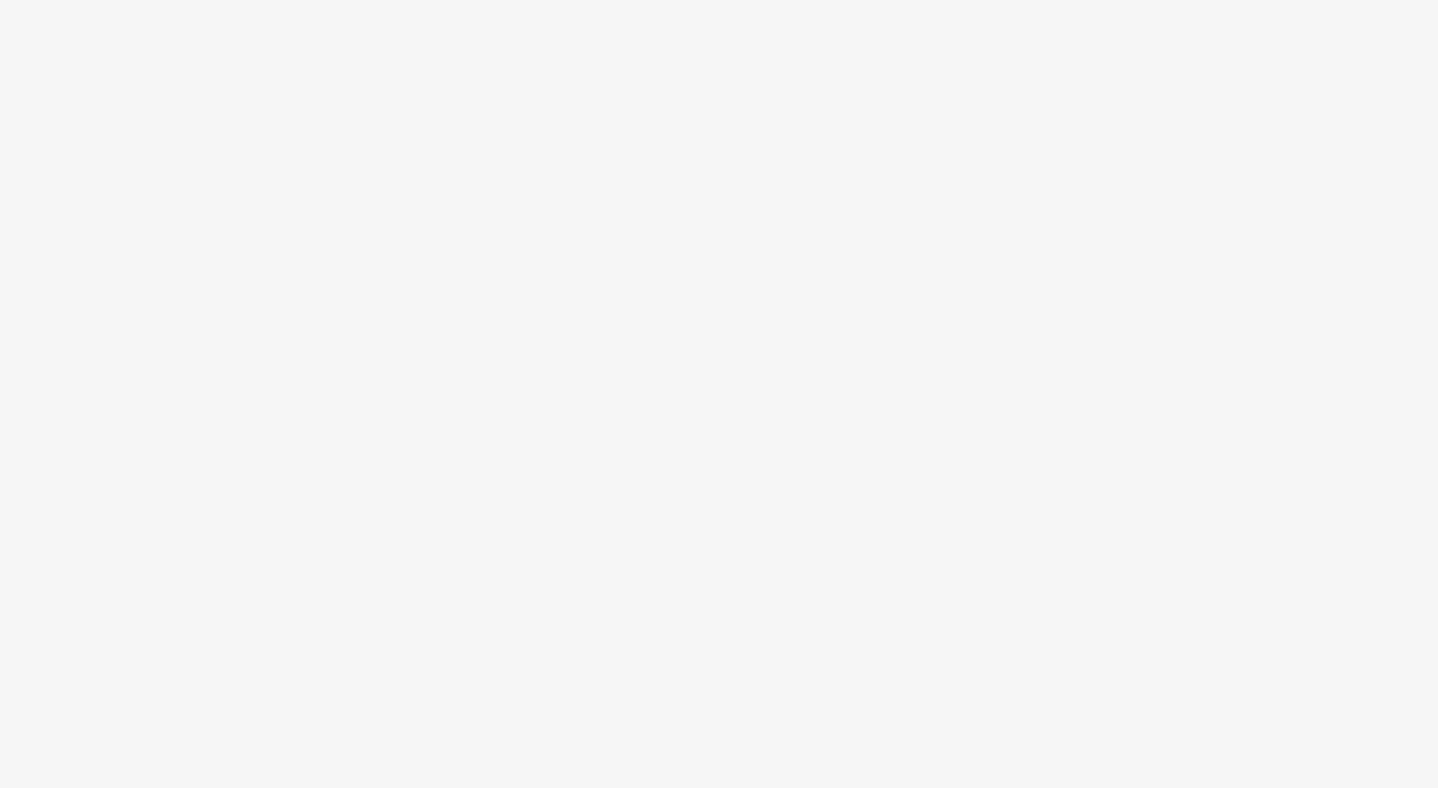 scroll, scrollTop: 0, scrollLeft: 0, axis: both 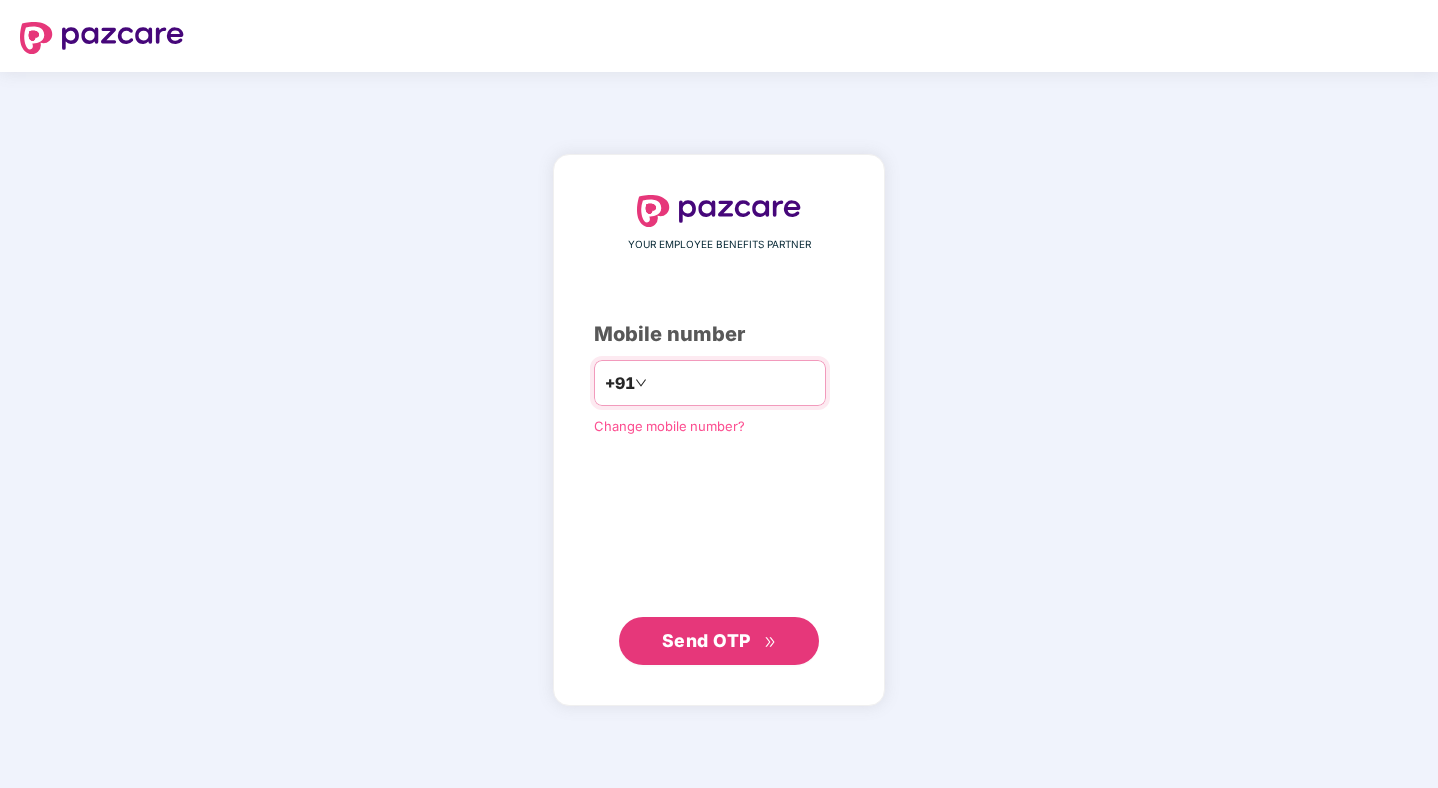 click at bounding box center [733, 383] 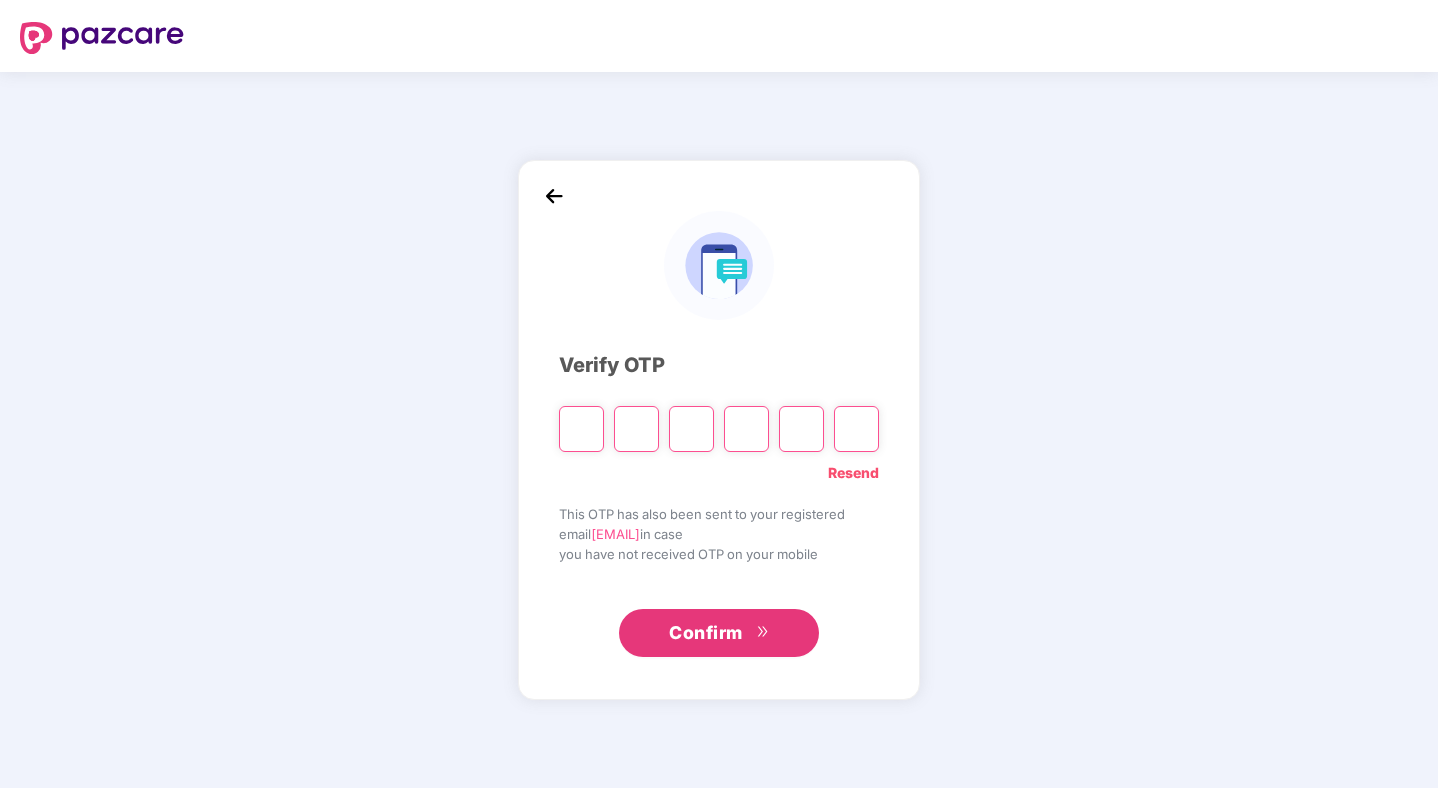 type on "*" 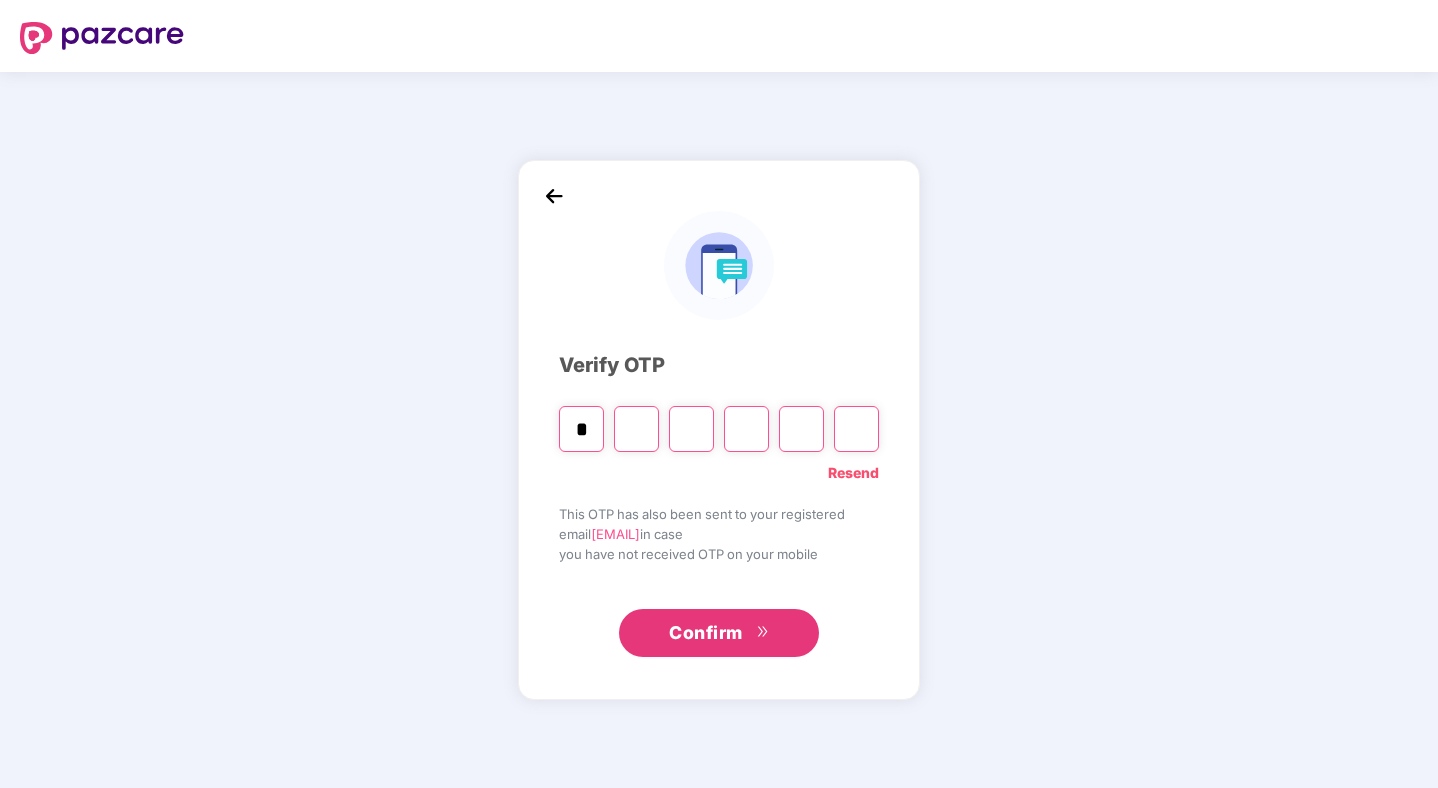 type on "*" 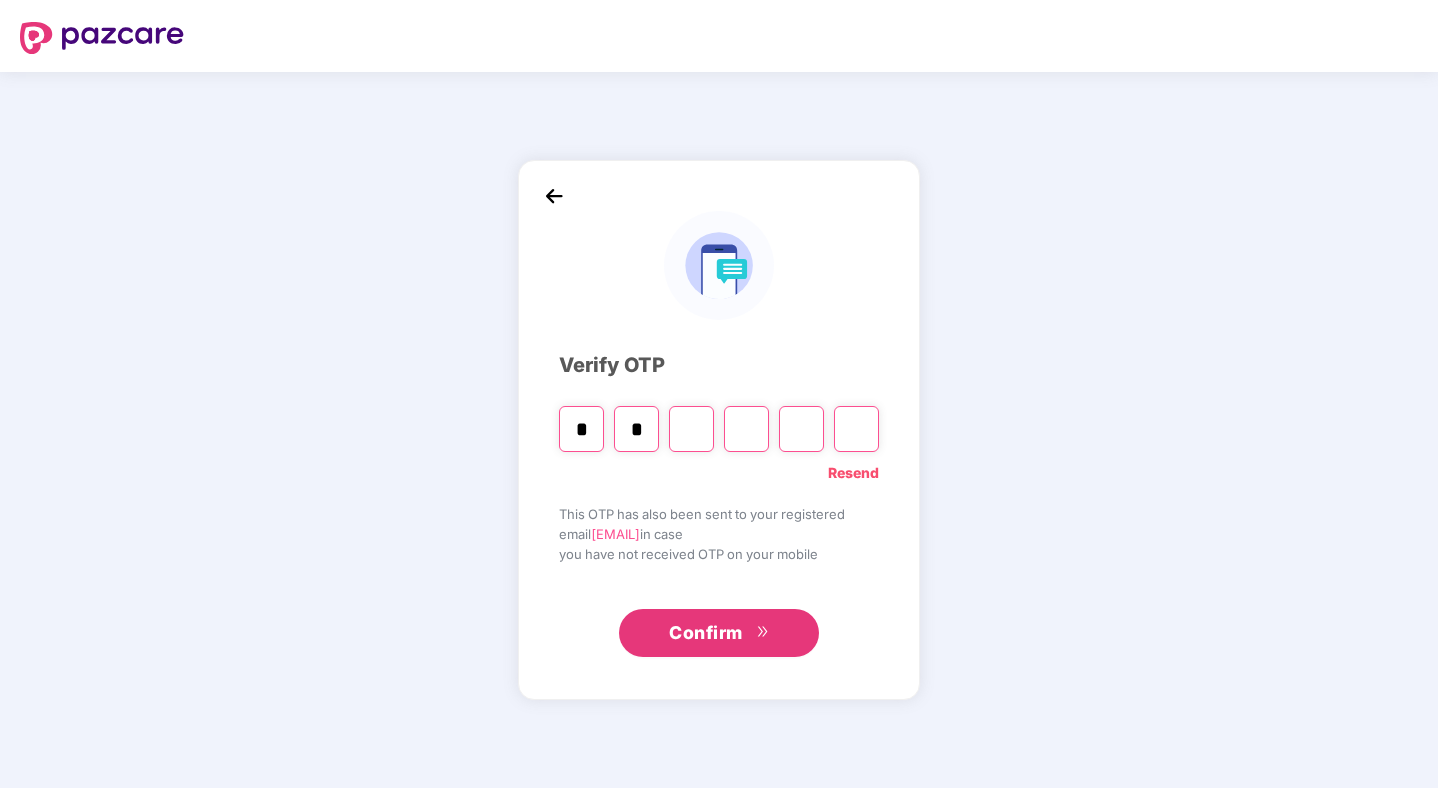 type on "*" 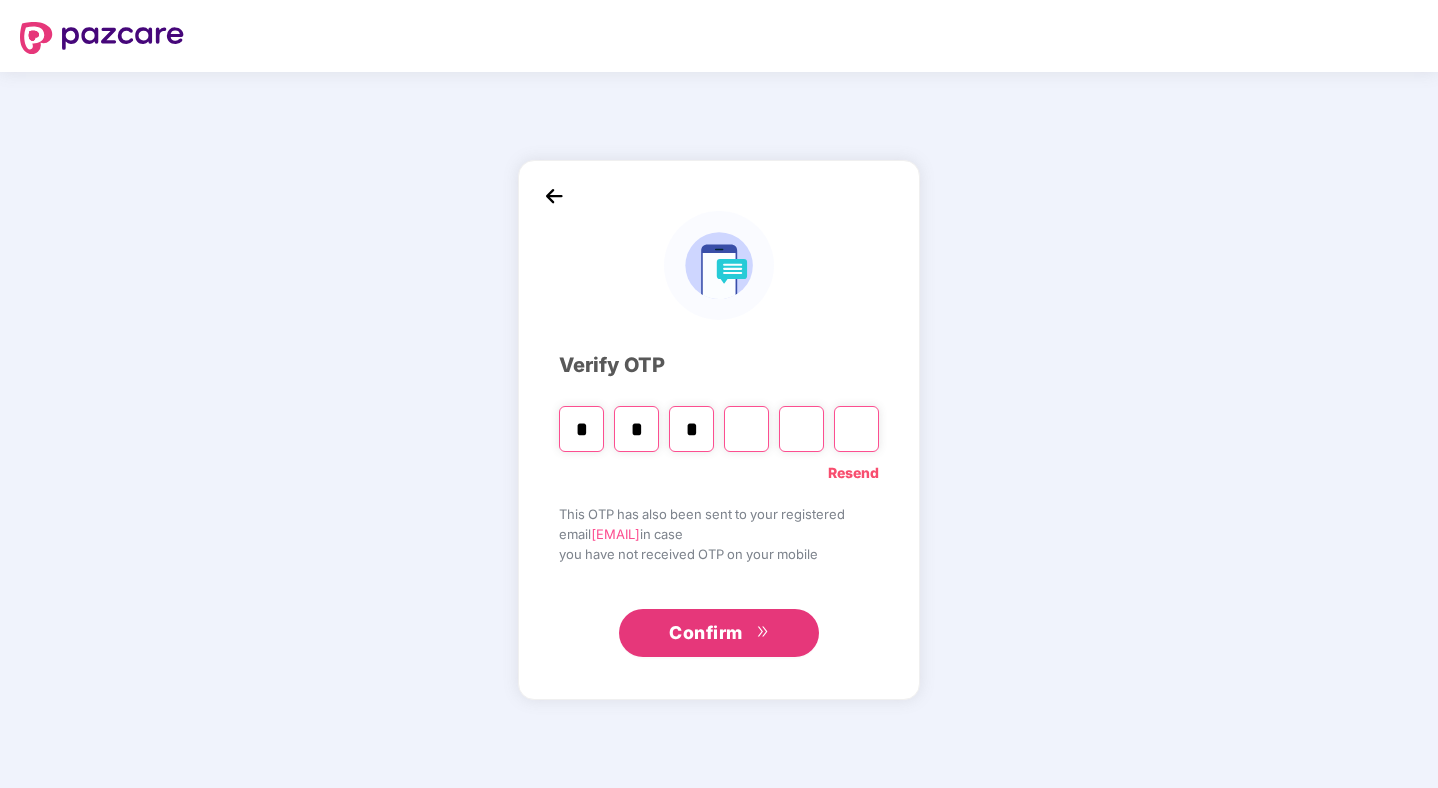 type on "*" 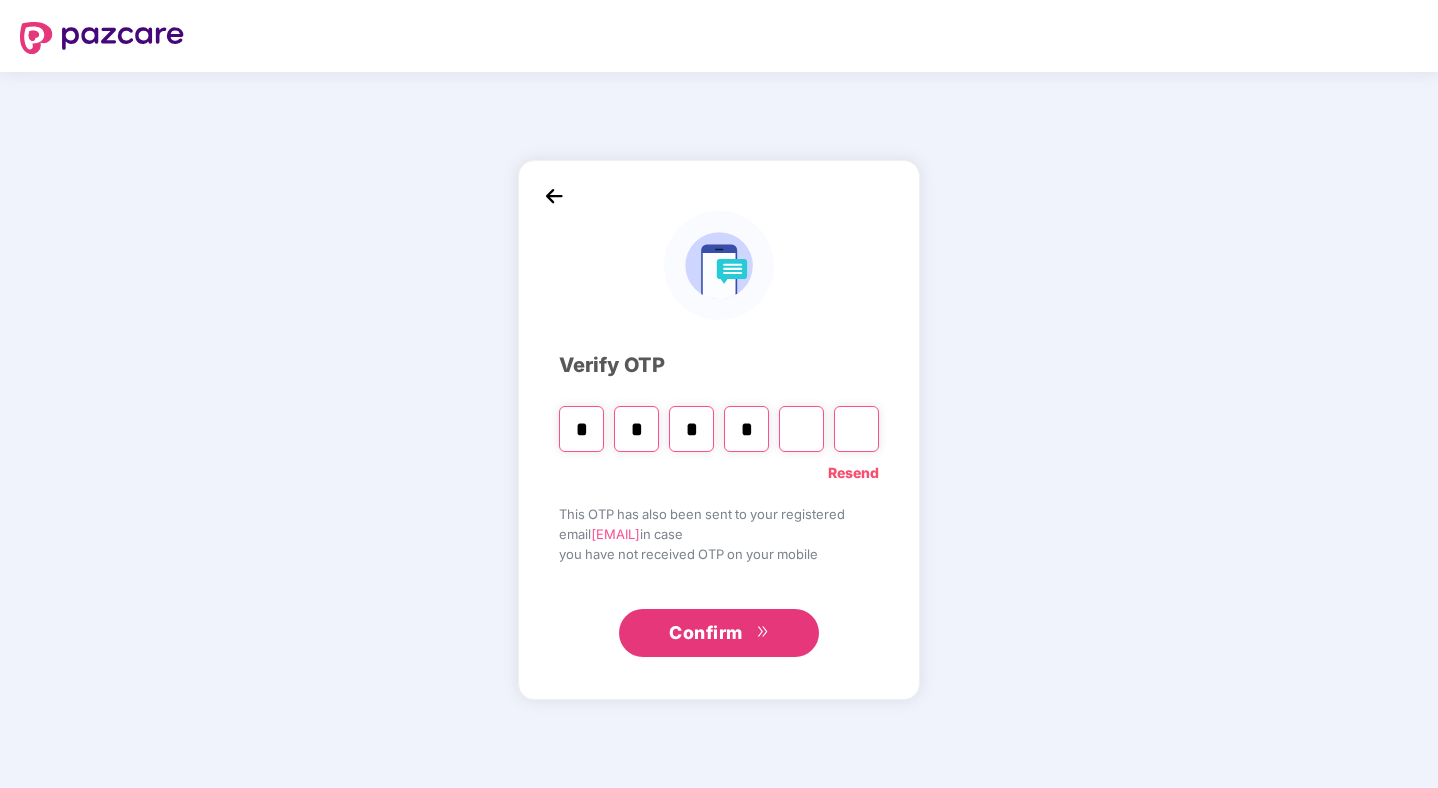 type on "*" 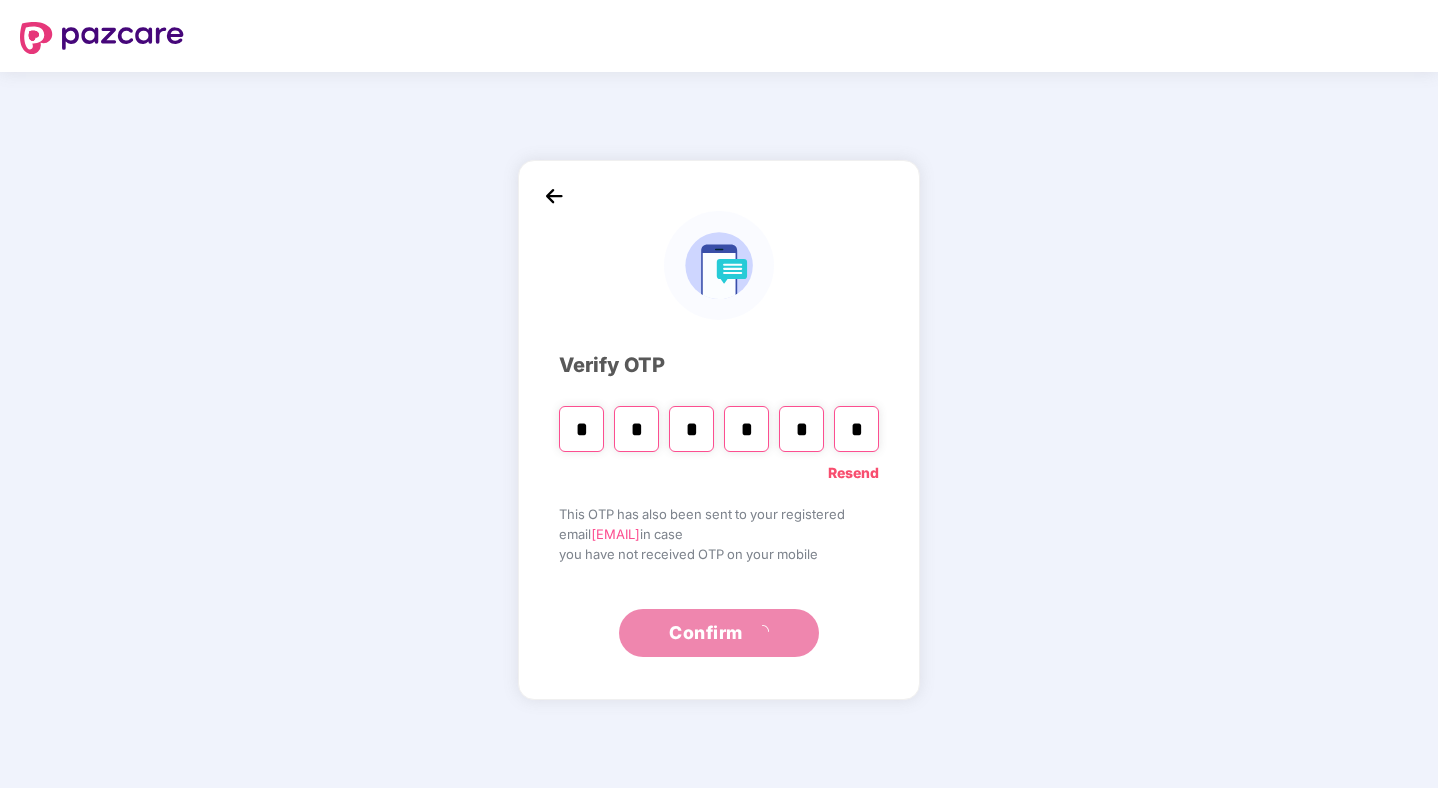type on "*" 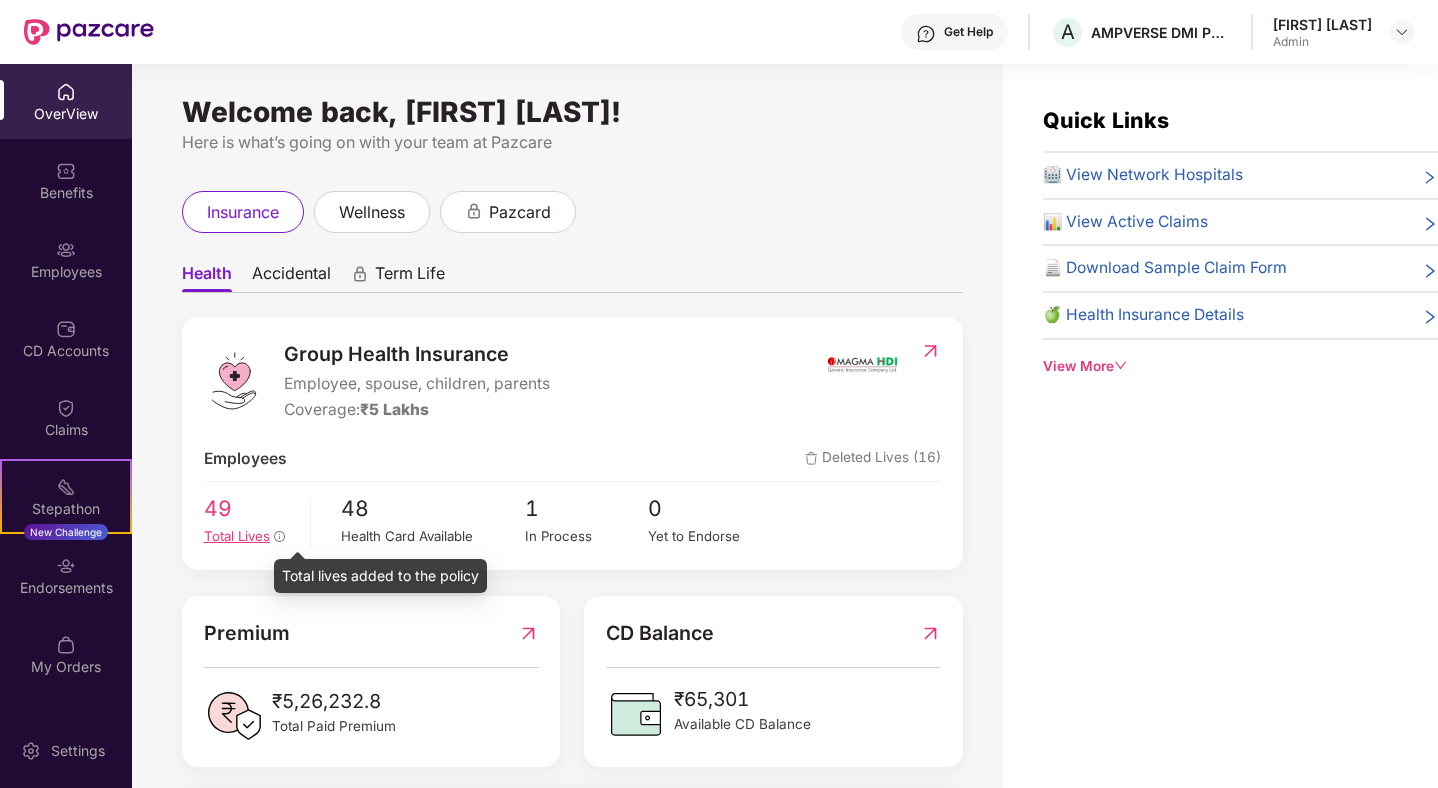 click 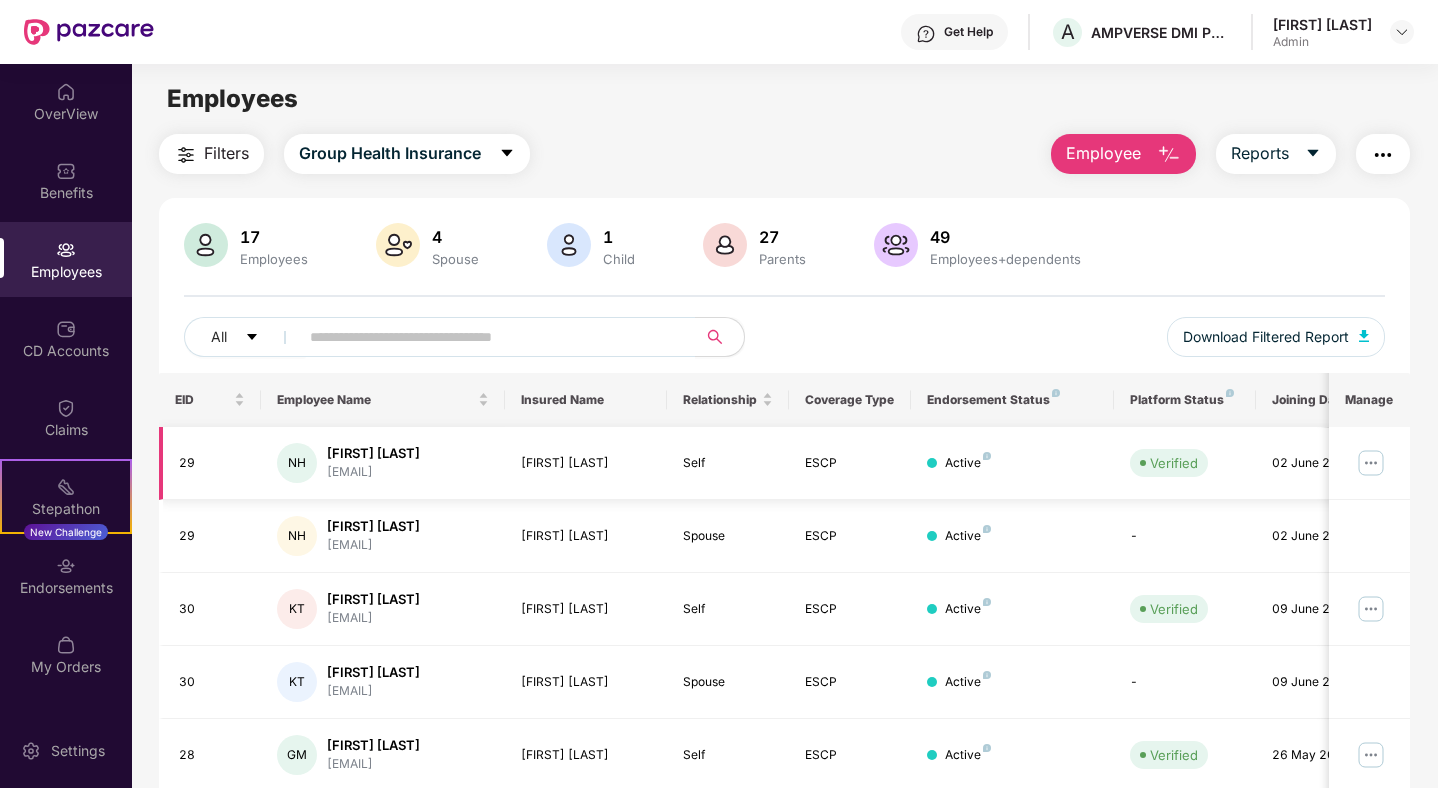 scroll, scrollTop: 441, scrollLeft: 0, axis: vertical 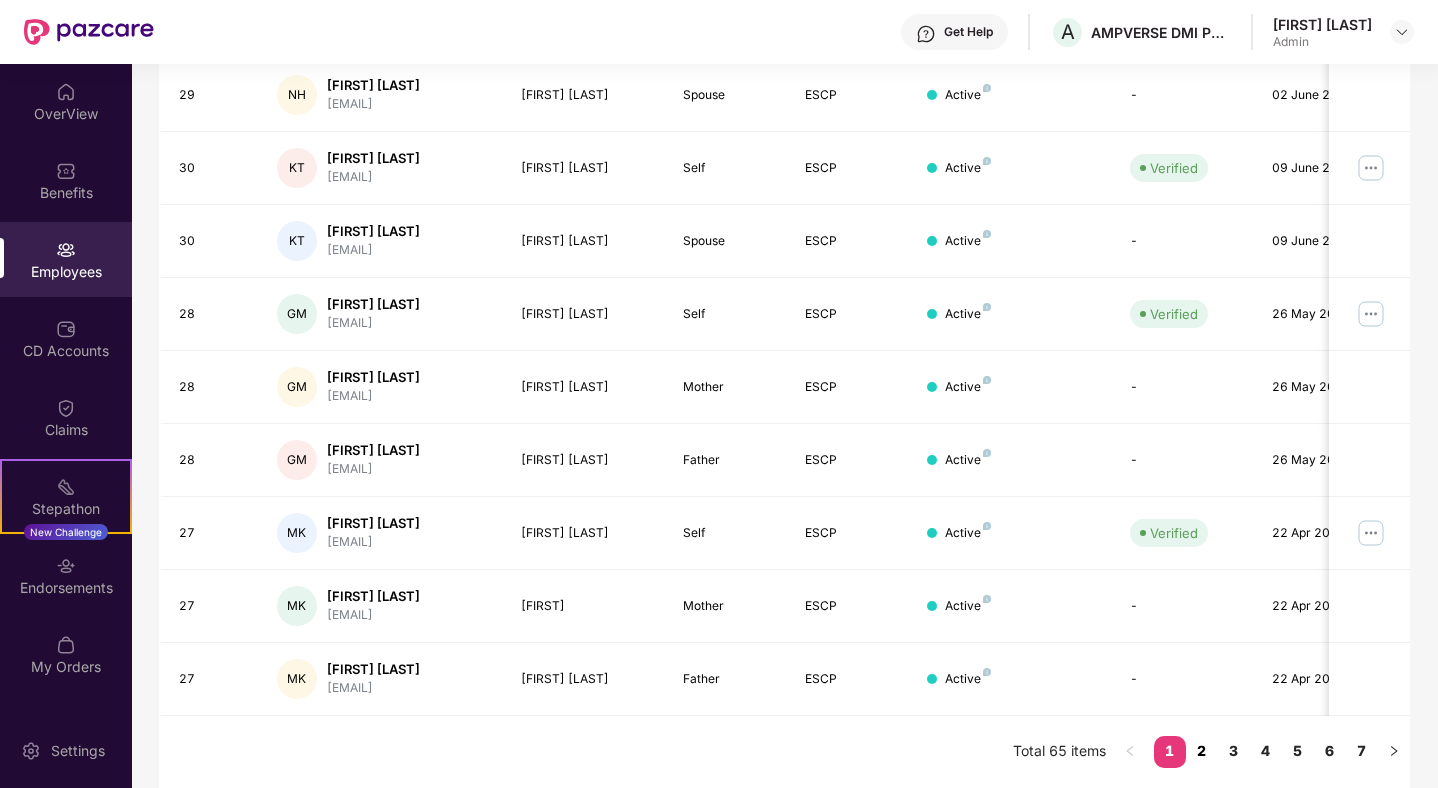 click on "2" at bounding box center (1202, 751) 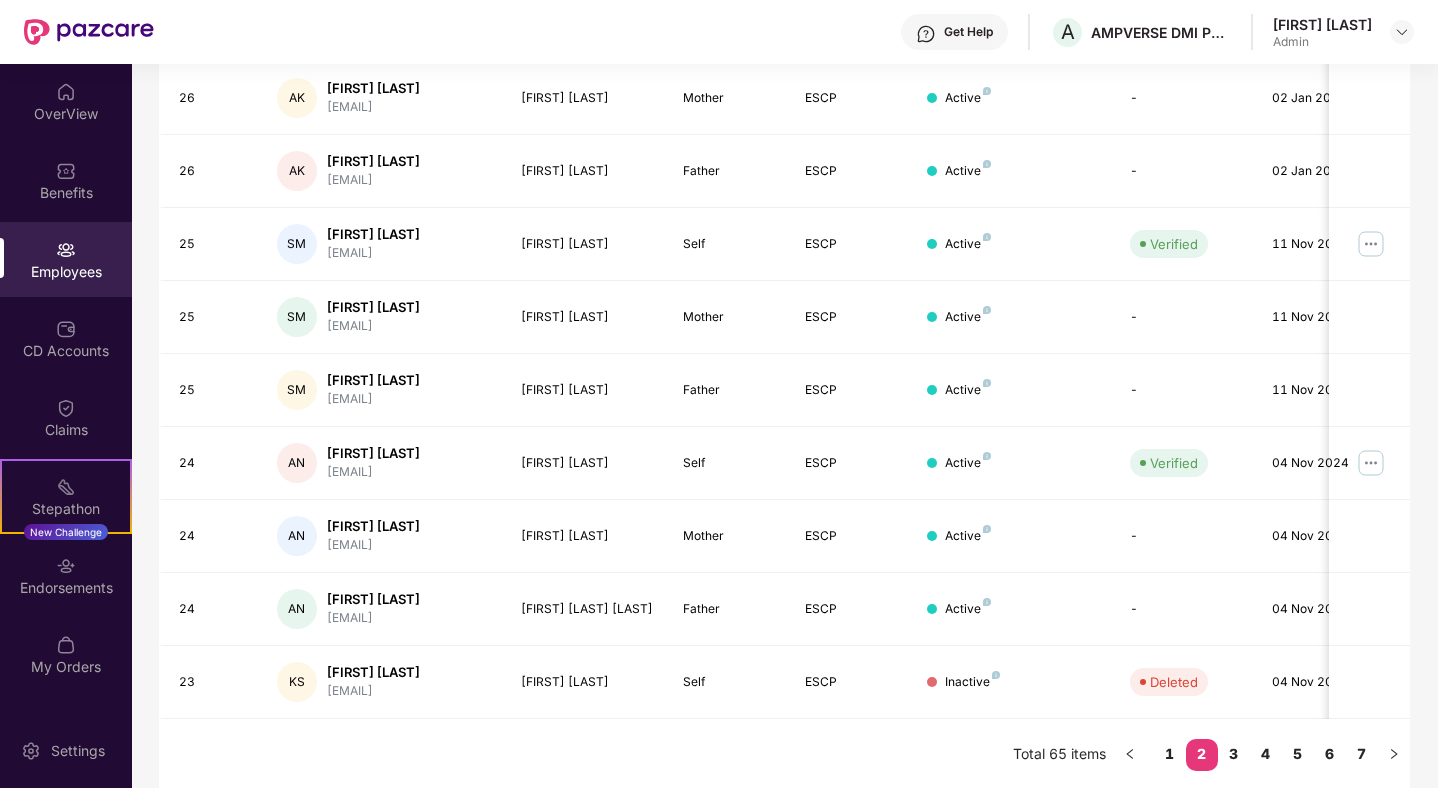 scroll, scrollTop: 441, scrollLeft: 0, axis: vertical 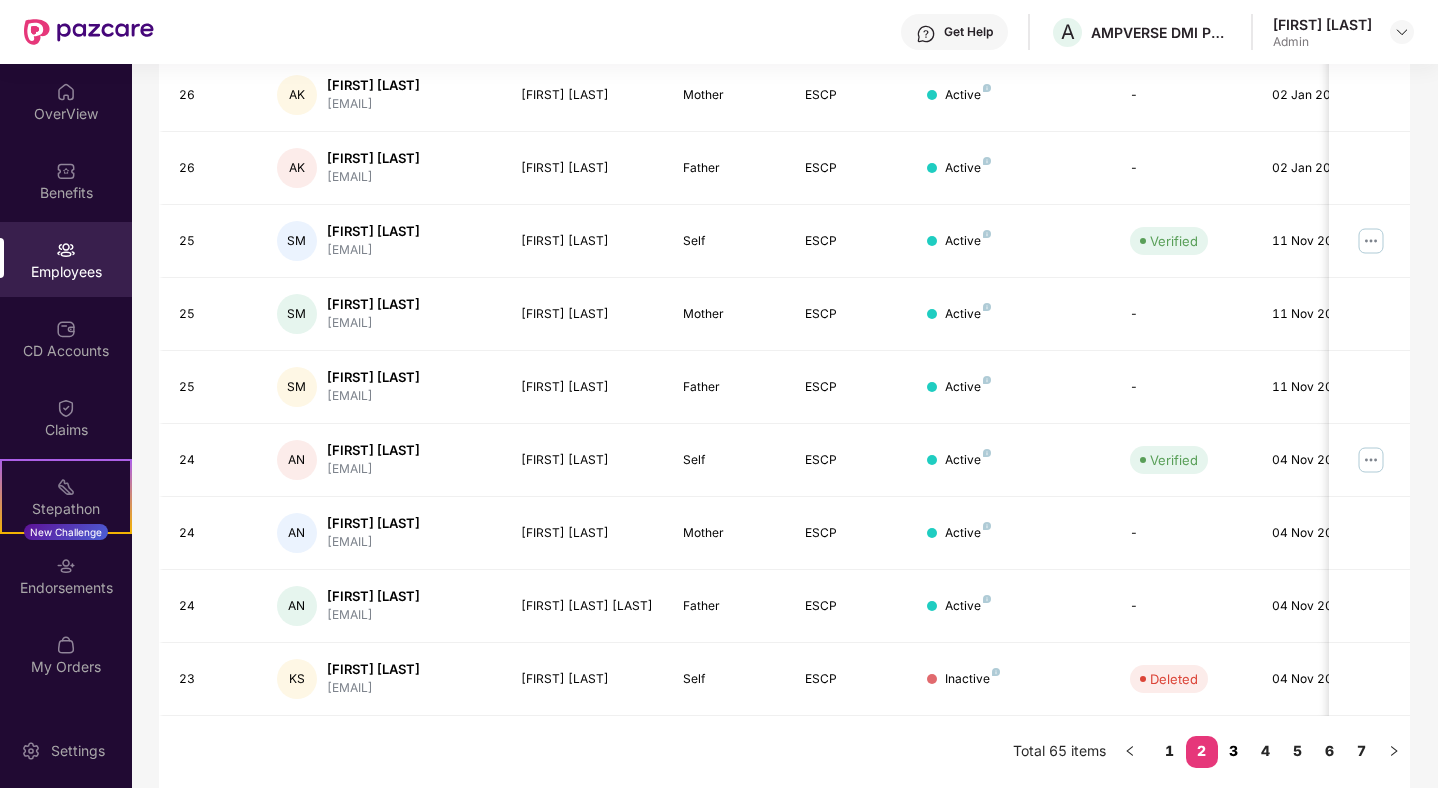 click on "3" at bounding box center [1234, 751] 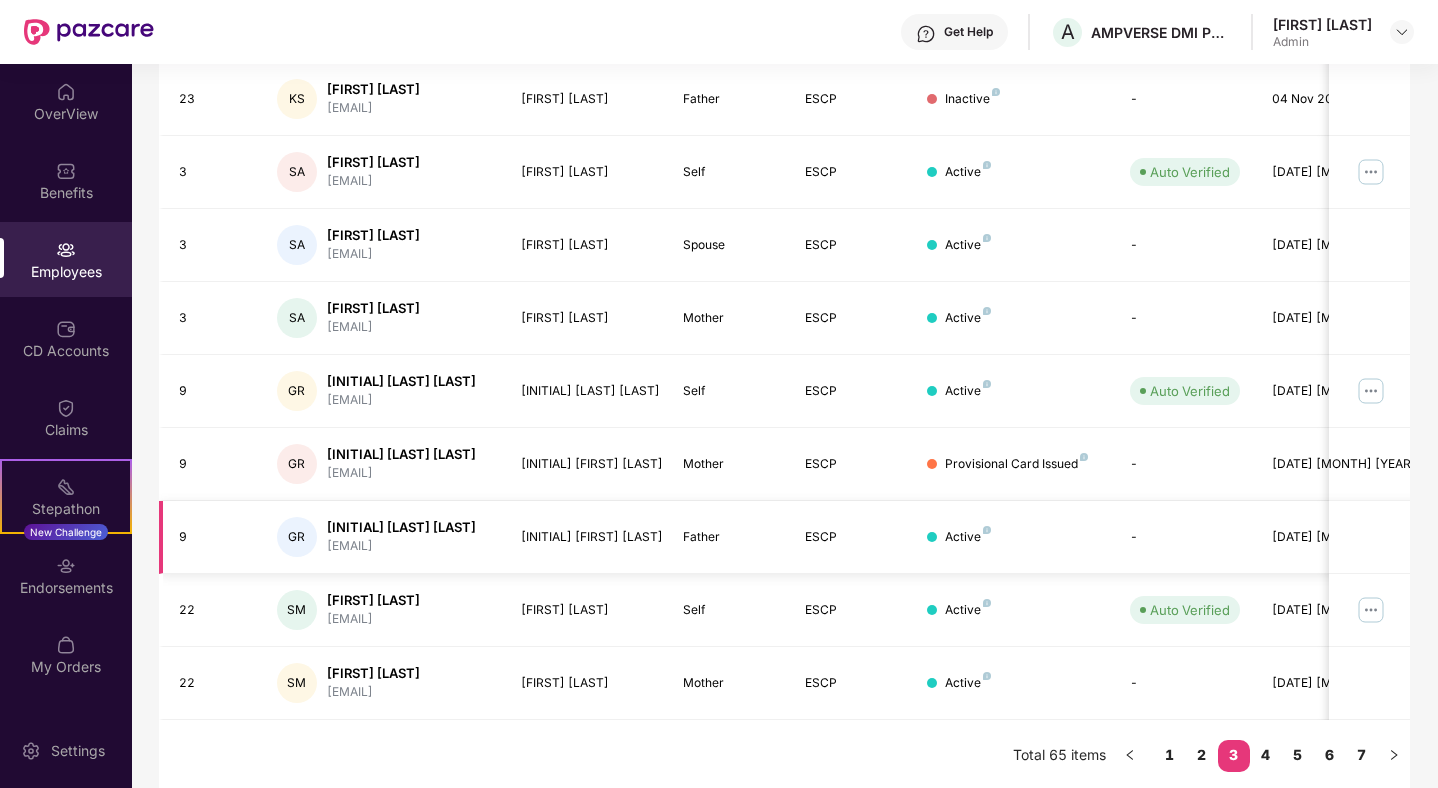 scroll, scrollTop: 441, scrollLeft: 0, axis: vertical 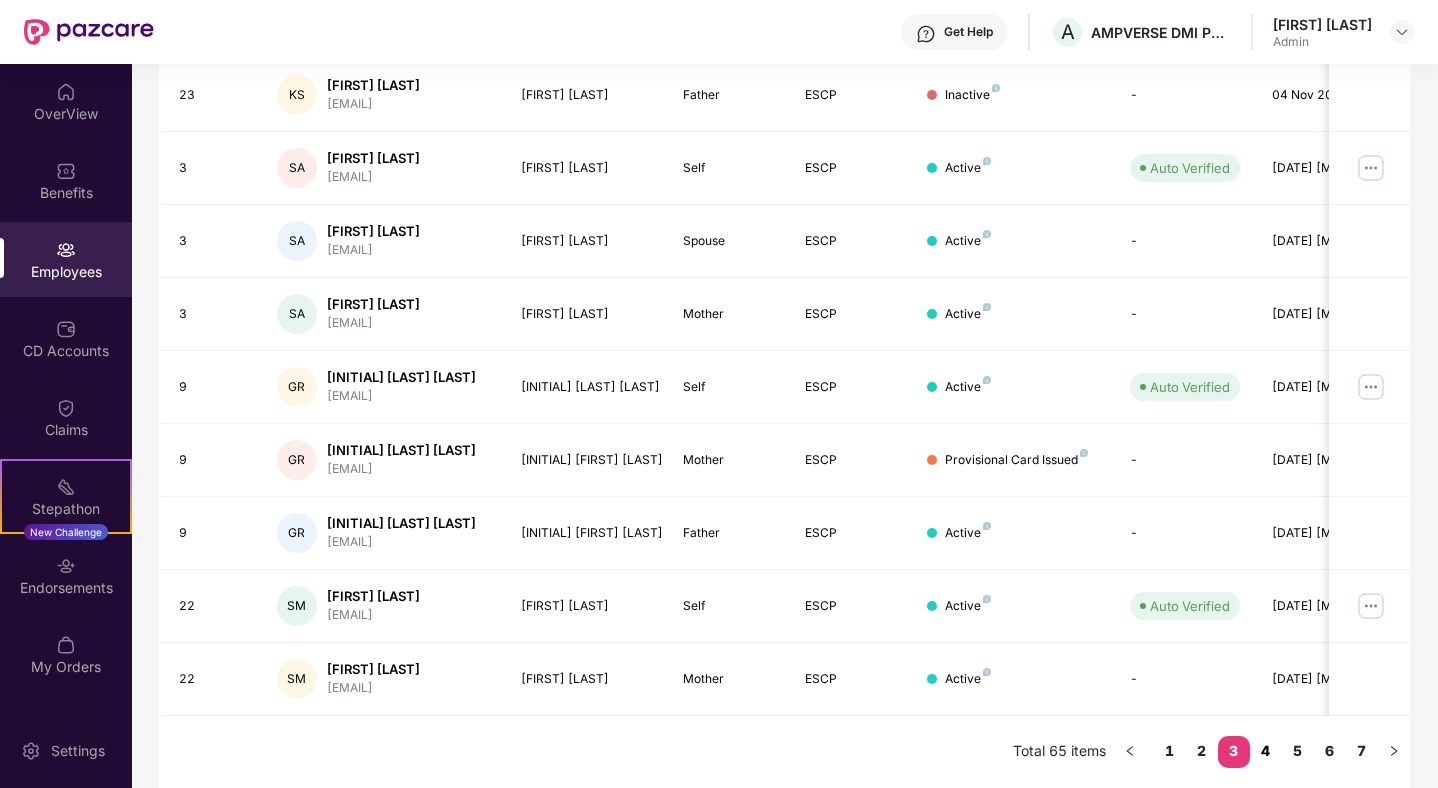 click on "4" at bounding box center [1266, 751] 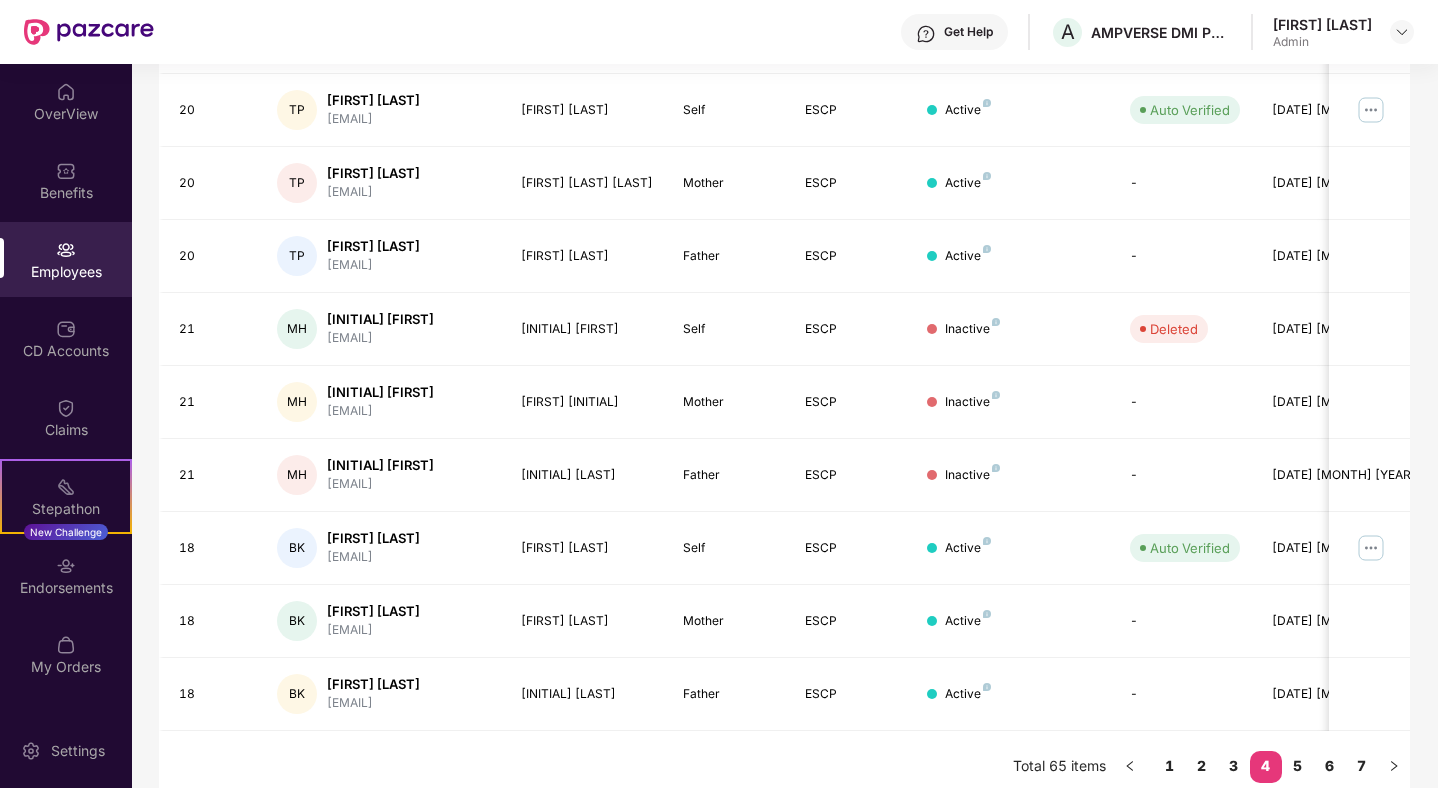 scroll, scrollTop: 441, scrollLeft: 0, axis: vertical 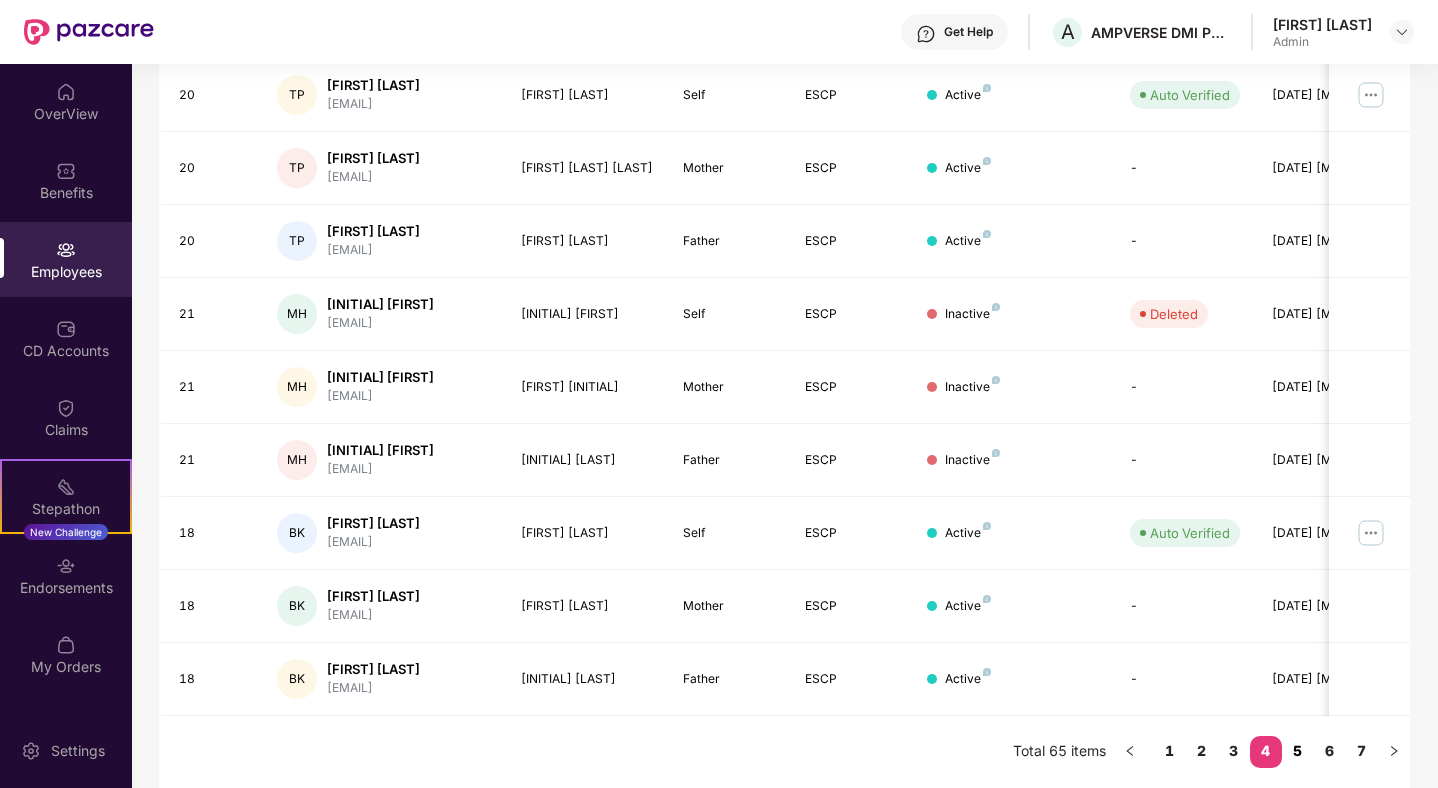click on "5" at bounding box center (1298, 751) 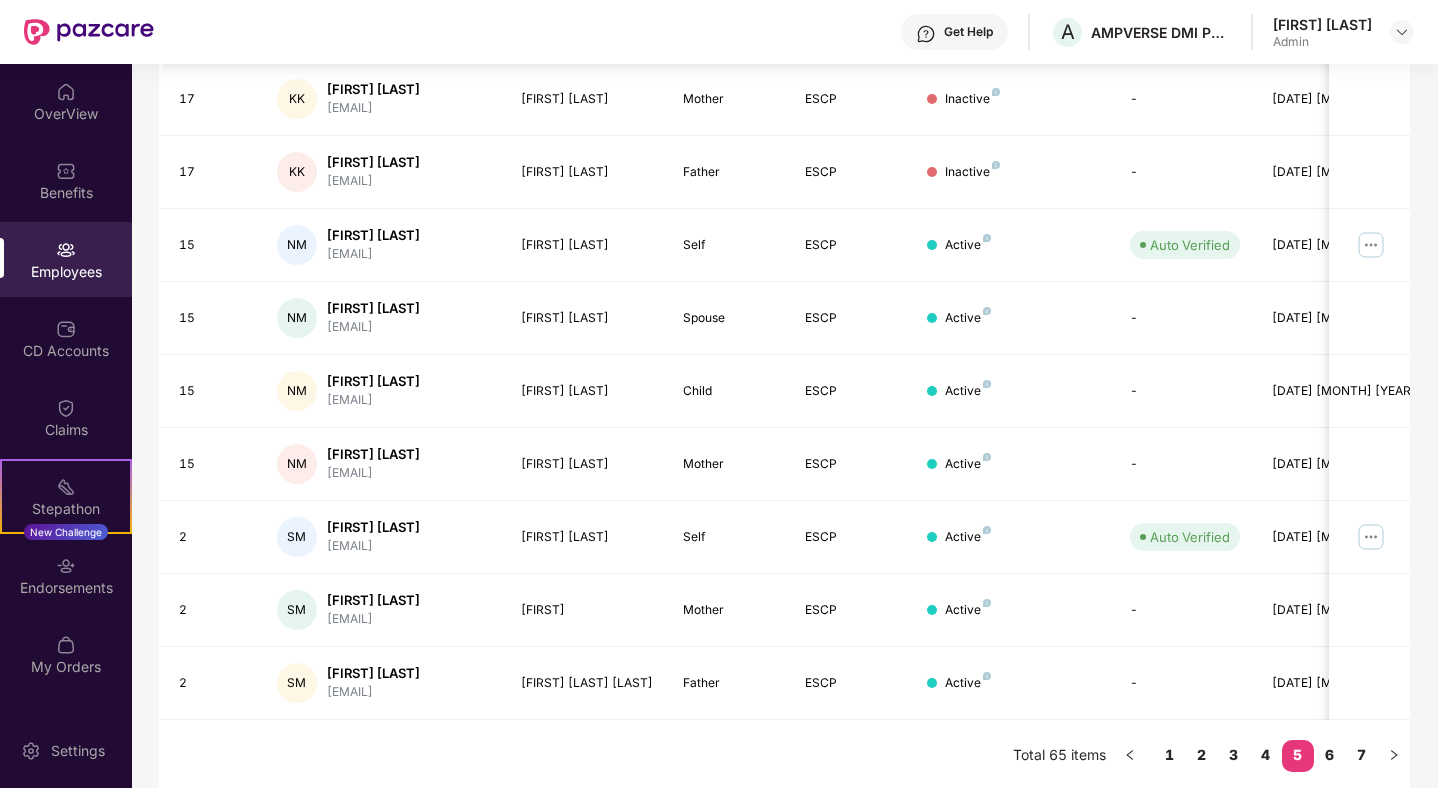 scroll, scrollTop: 441, scrollLeft: 0, axis: vertical 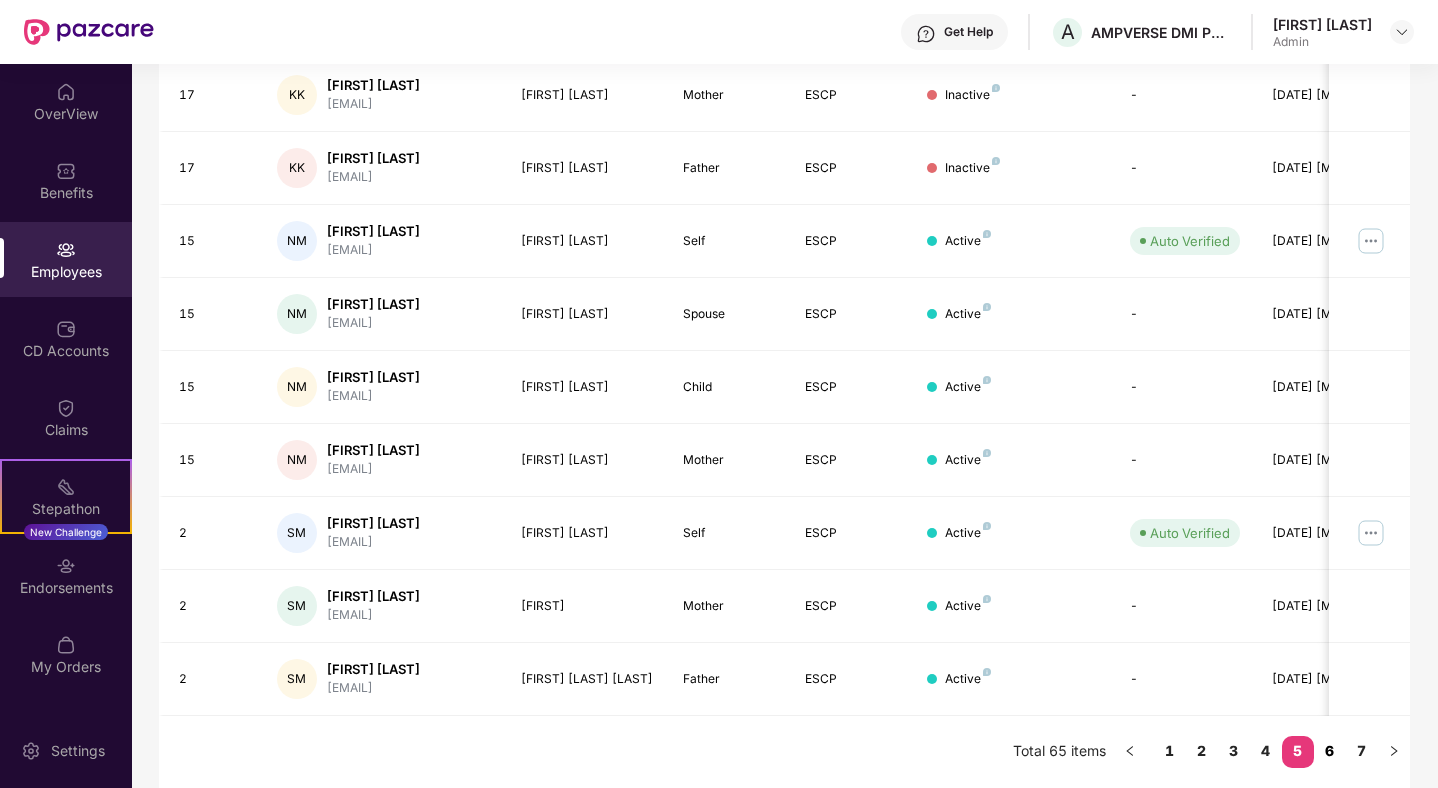 click on "6" at bounding box center (1330, 751) 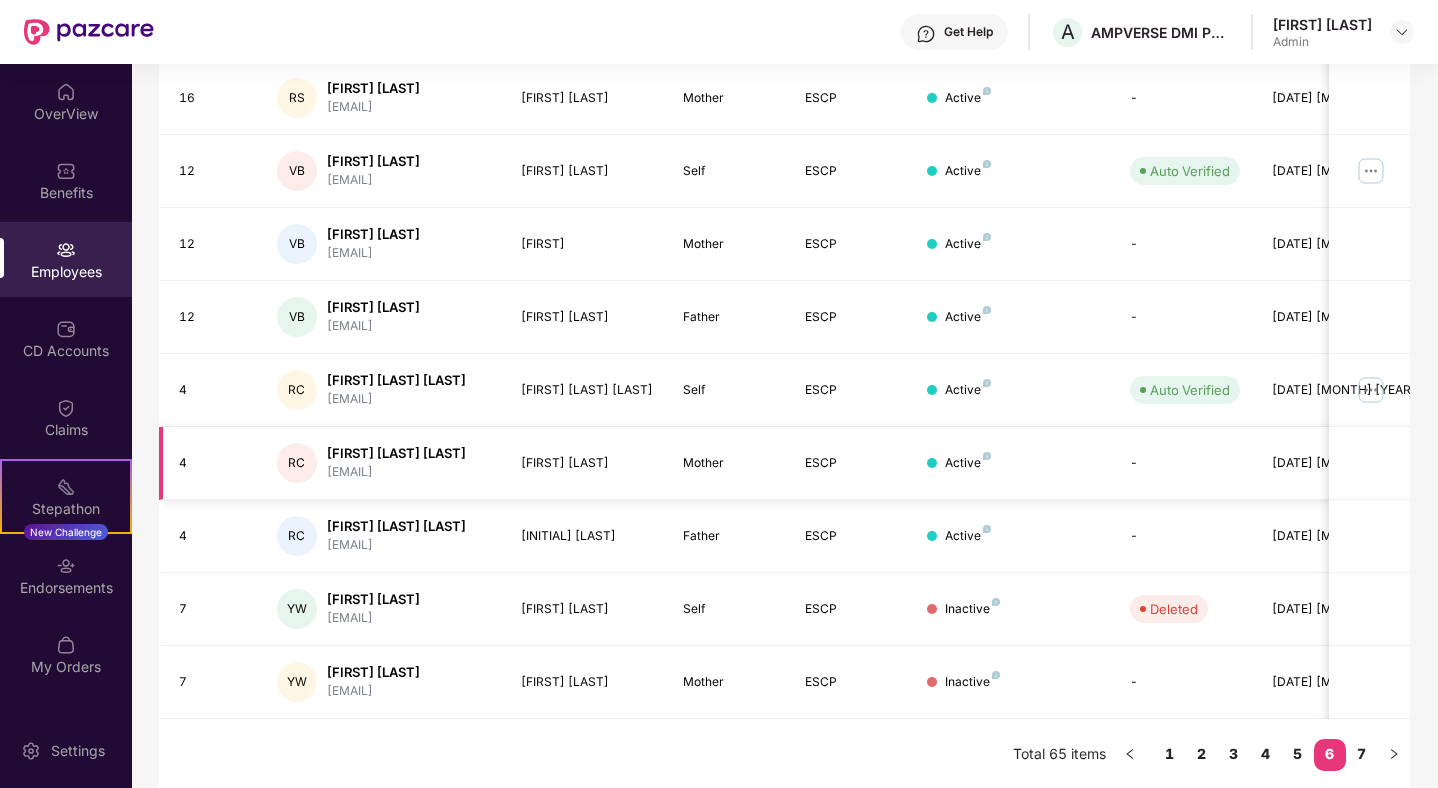 scroll, scrollTop: 441, scrollLeft: 0, axis: vertical 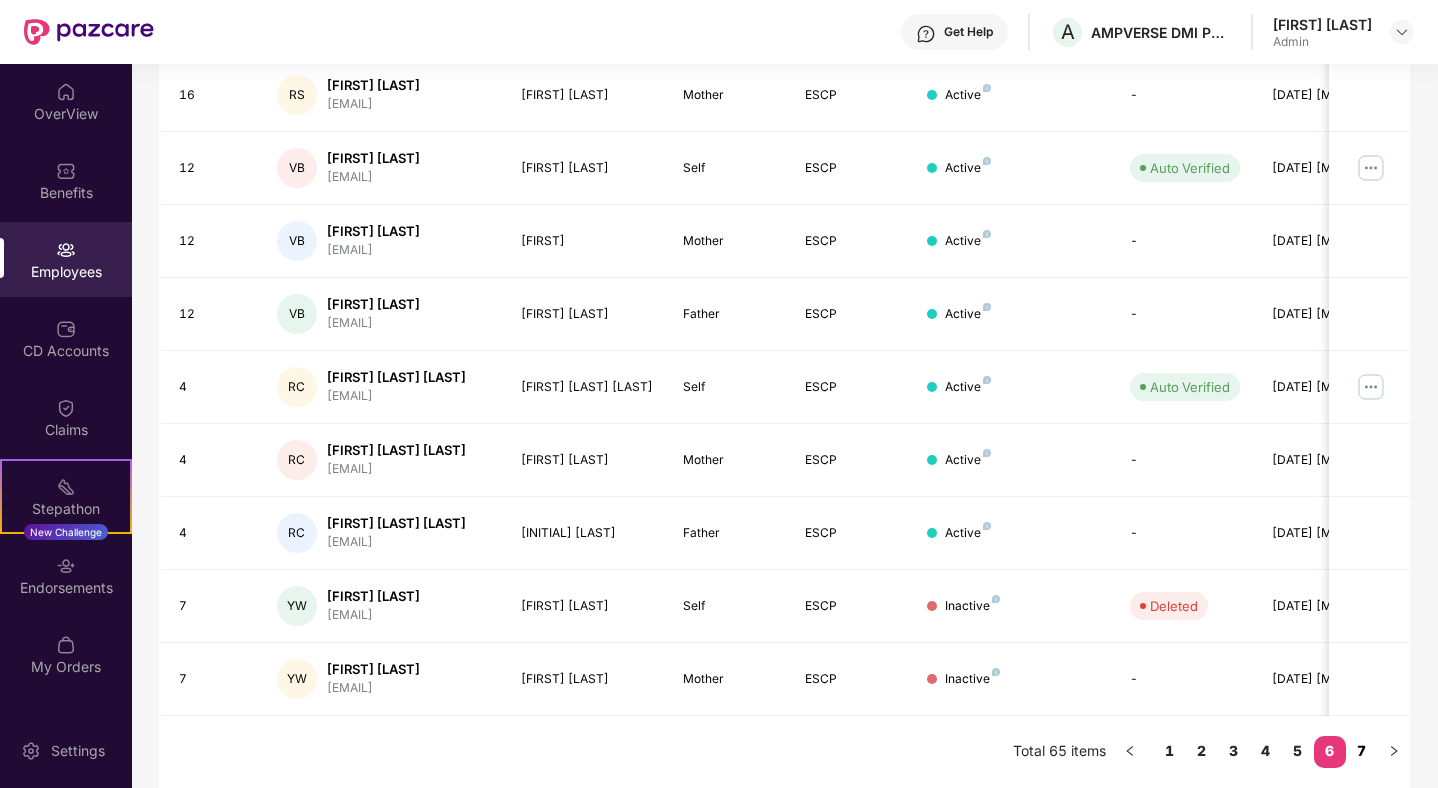 click on "7" at bounding box center (1362, 751) 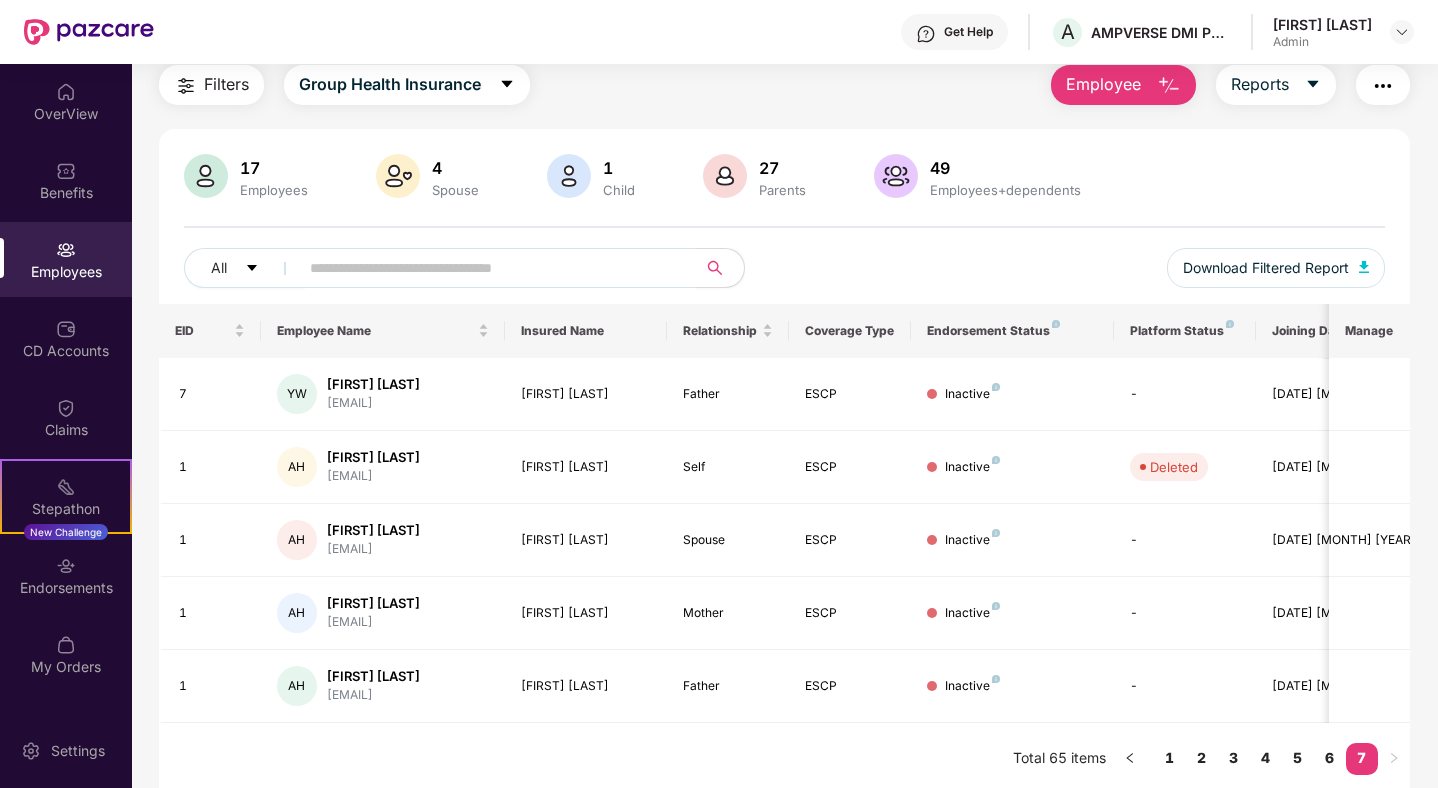 scroll, scrollTop: 76, scrollLeft: 0, axis: vertical 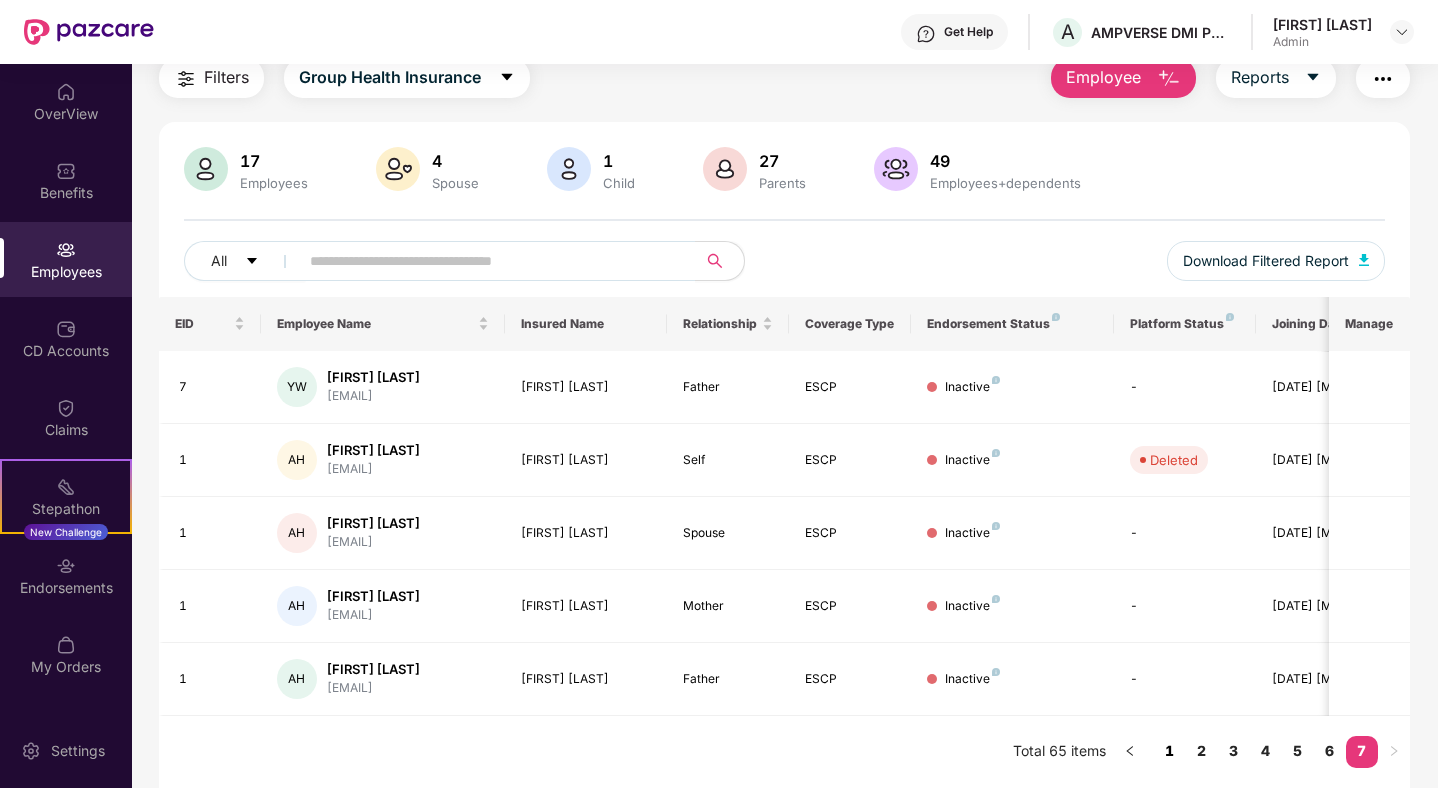 click on "1" at bounding box center [1170, 751] 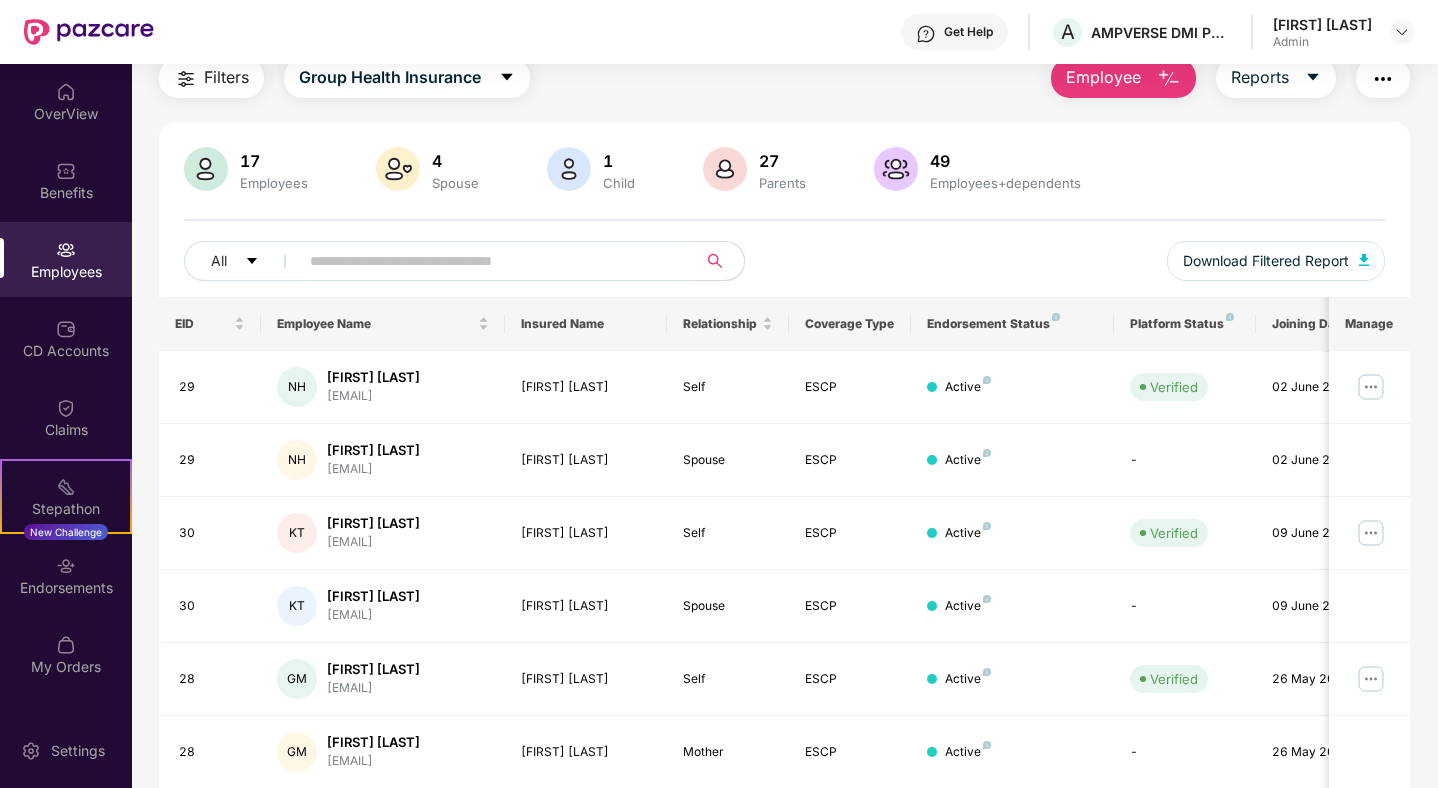 scroll, scrollTop: 0, scrollLeft: 0, axis: both 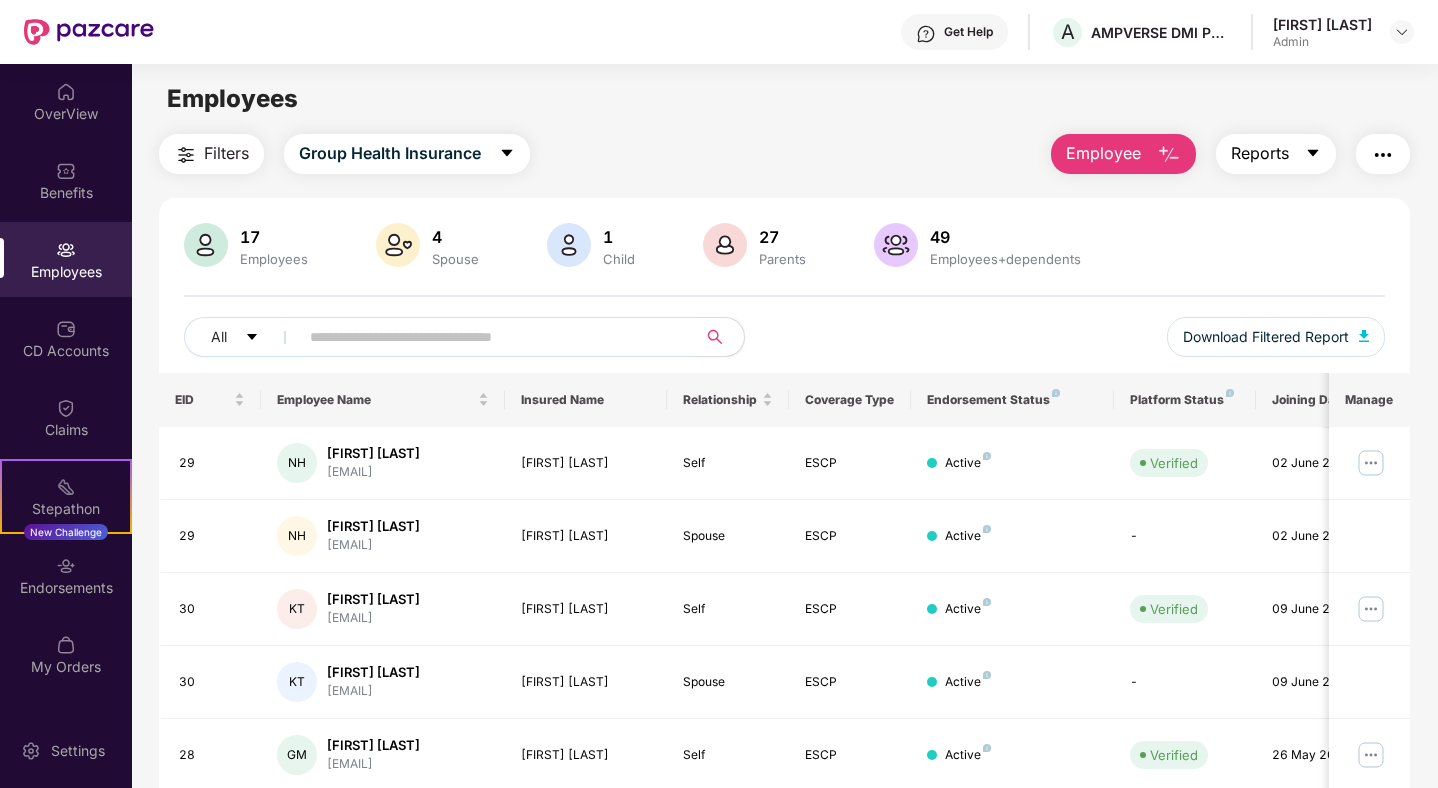 click on "Reports" at bounding box center [1260, 153] 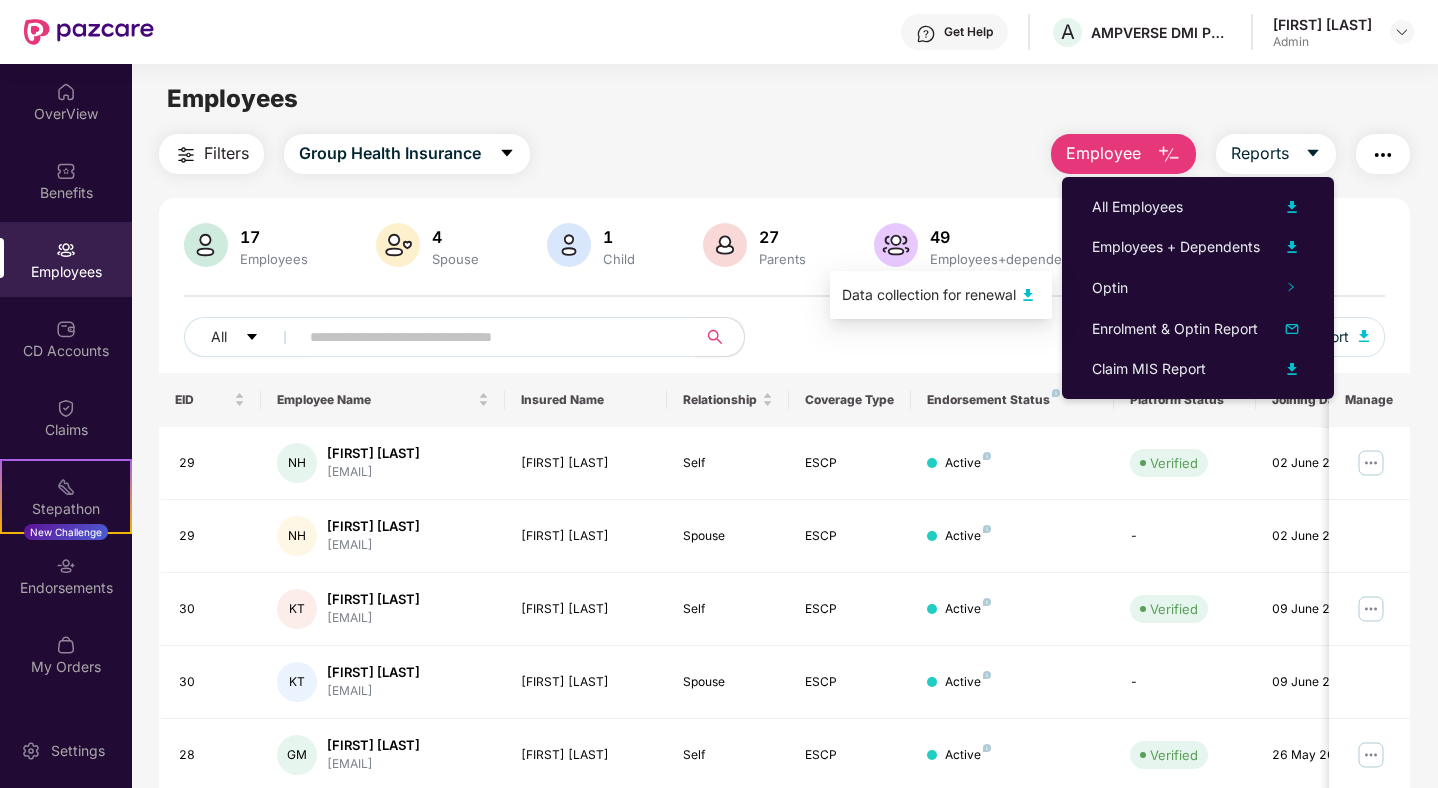 click at bounding box center (1028, 295) 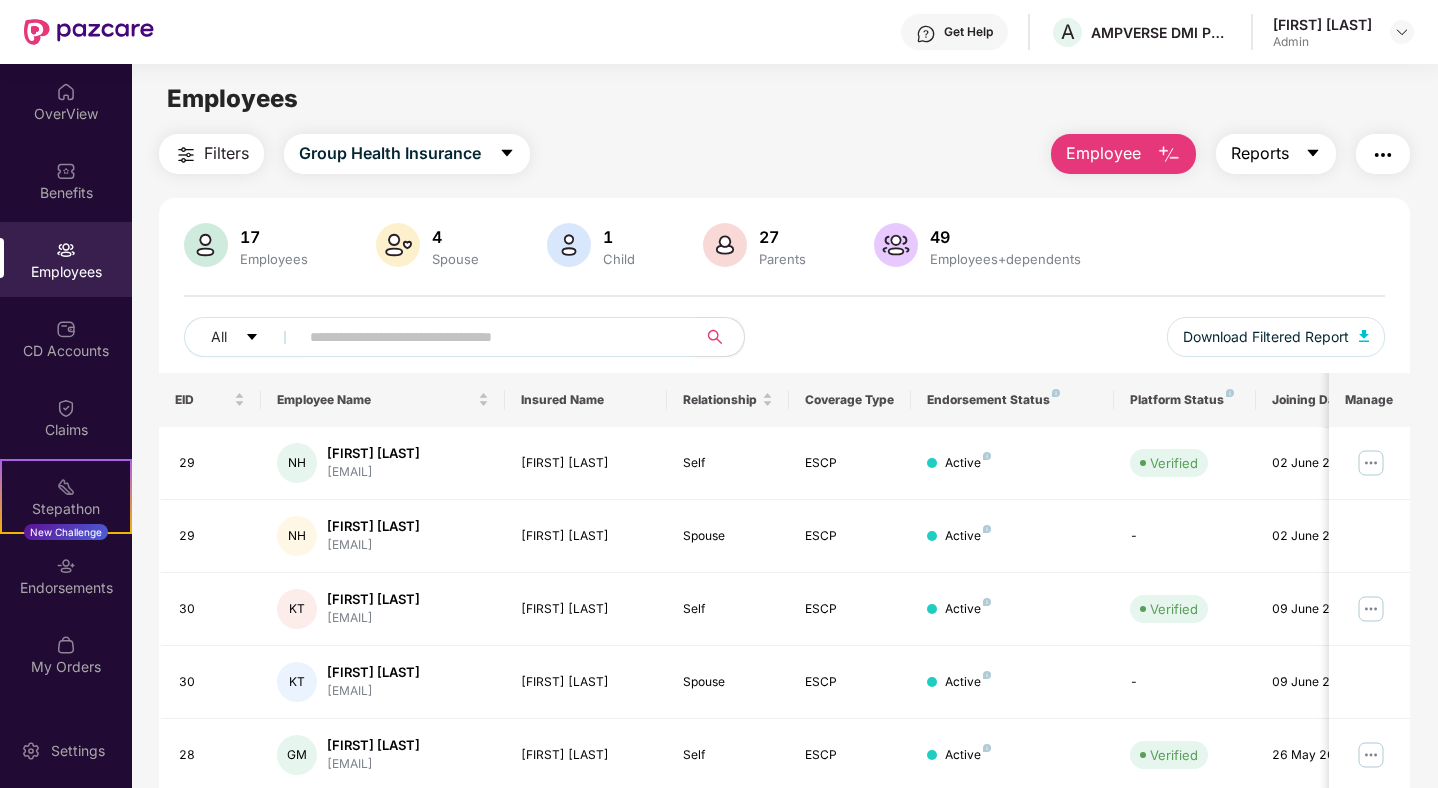click on "Reports" at bounding box center [1260, 153] 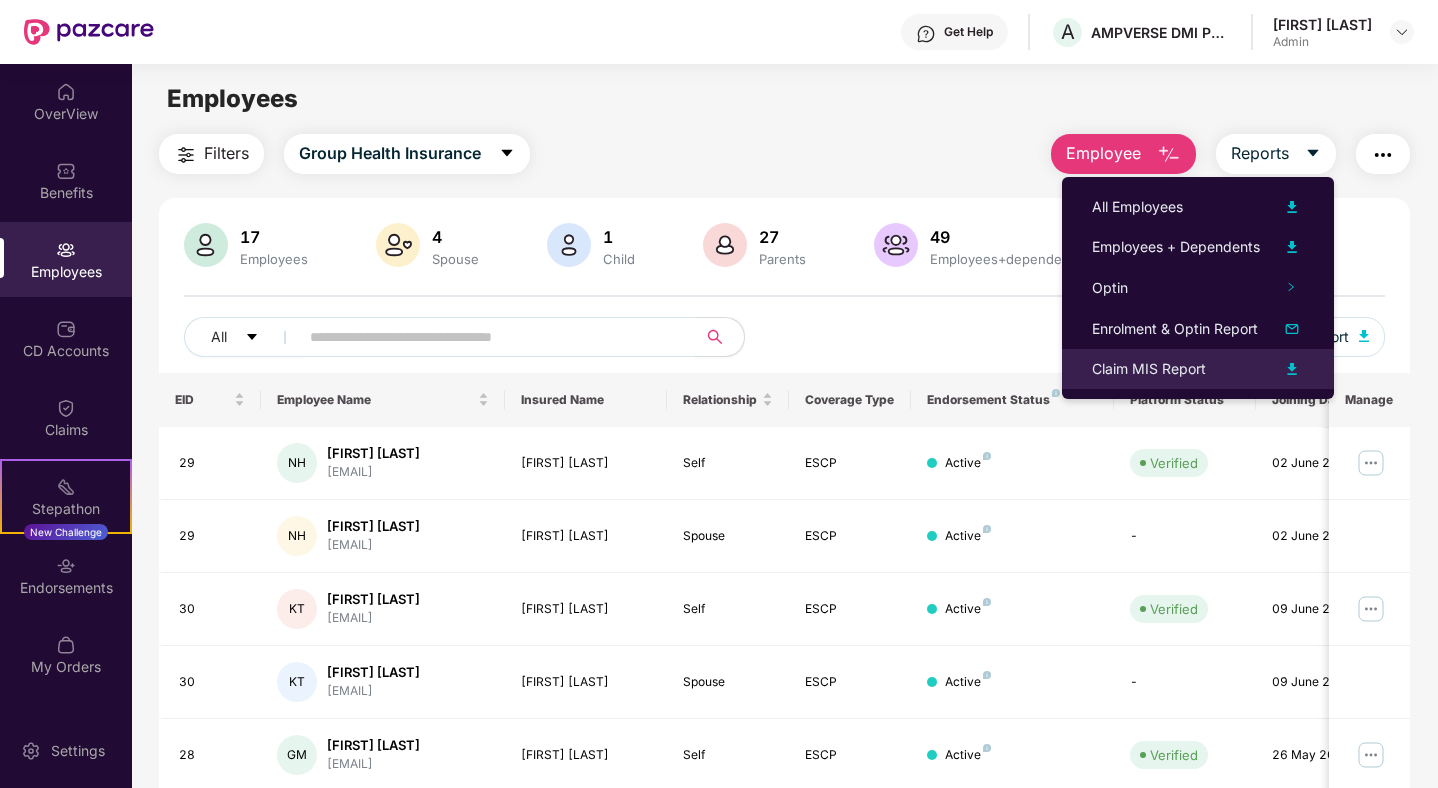 click on "Claim MIS Report" at bounding box center [1149, 369] 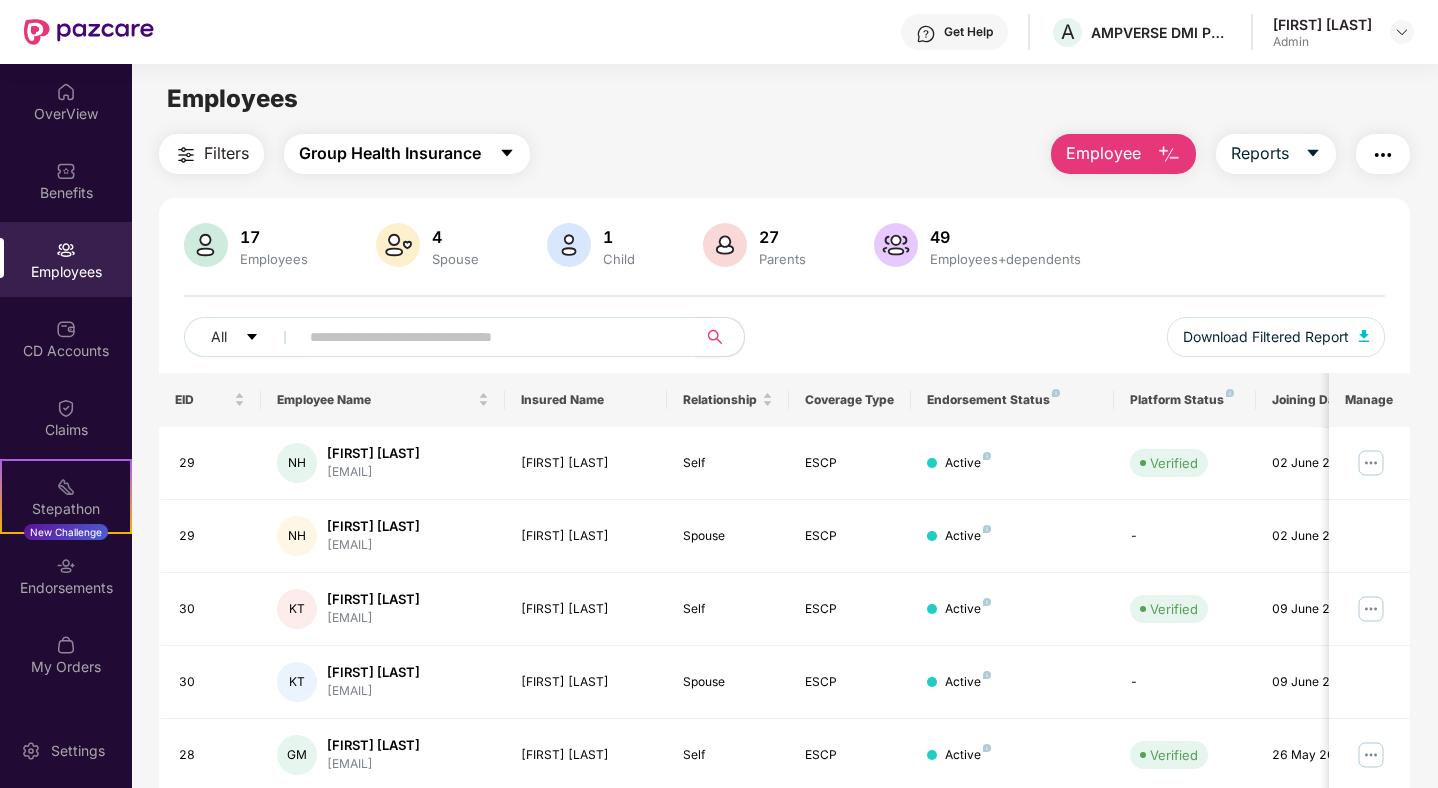 click on "Group Health Insurance" at bounding box center [390, 153] 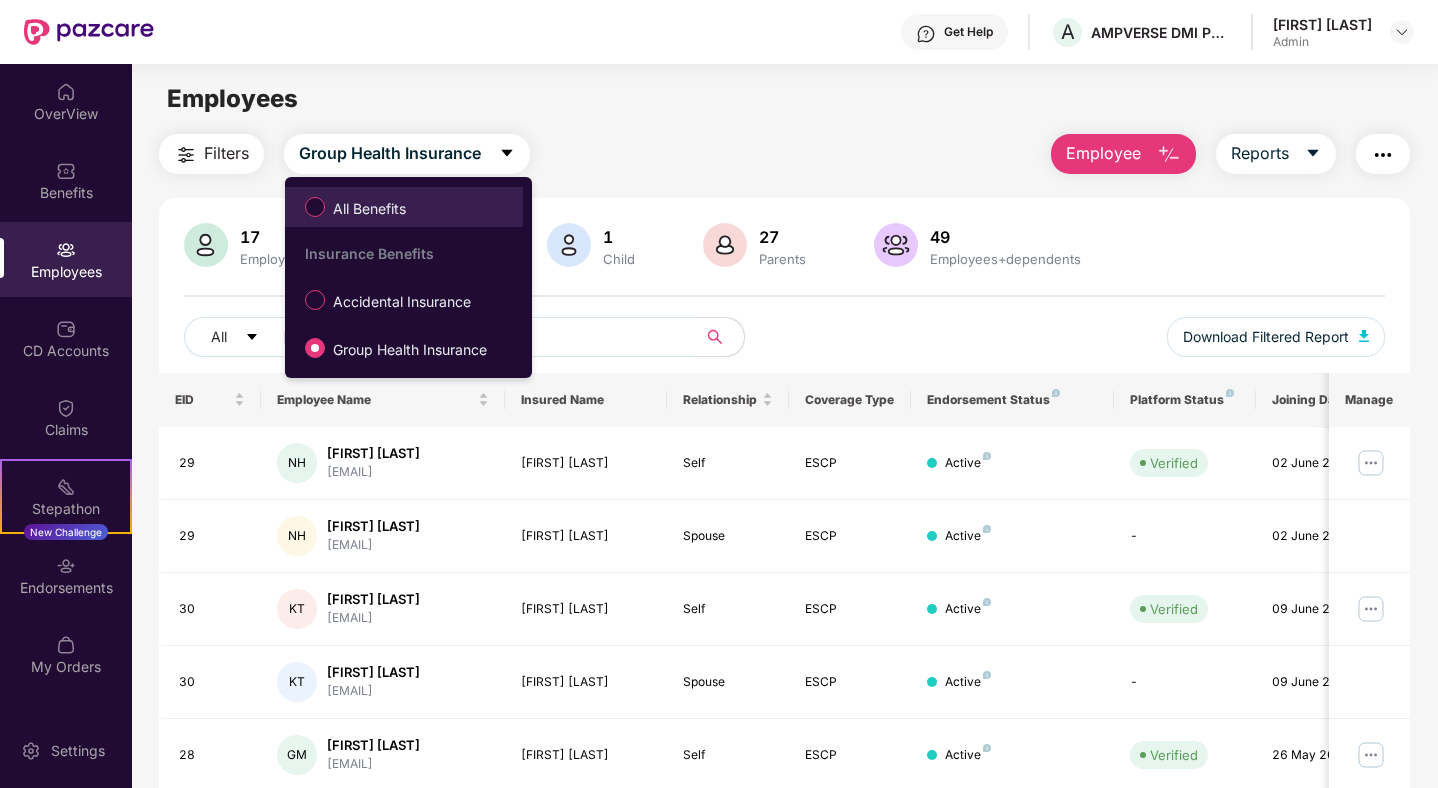 click on "All Benefits" at bounding box center (369, 209) 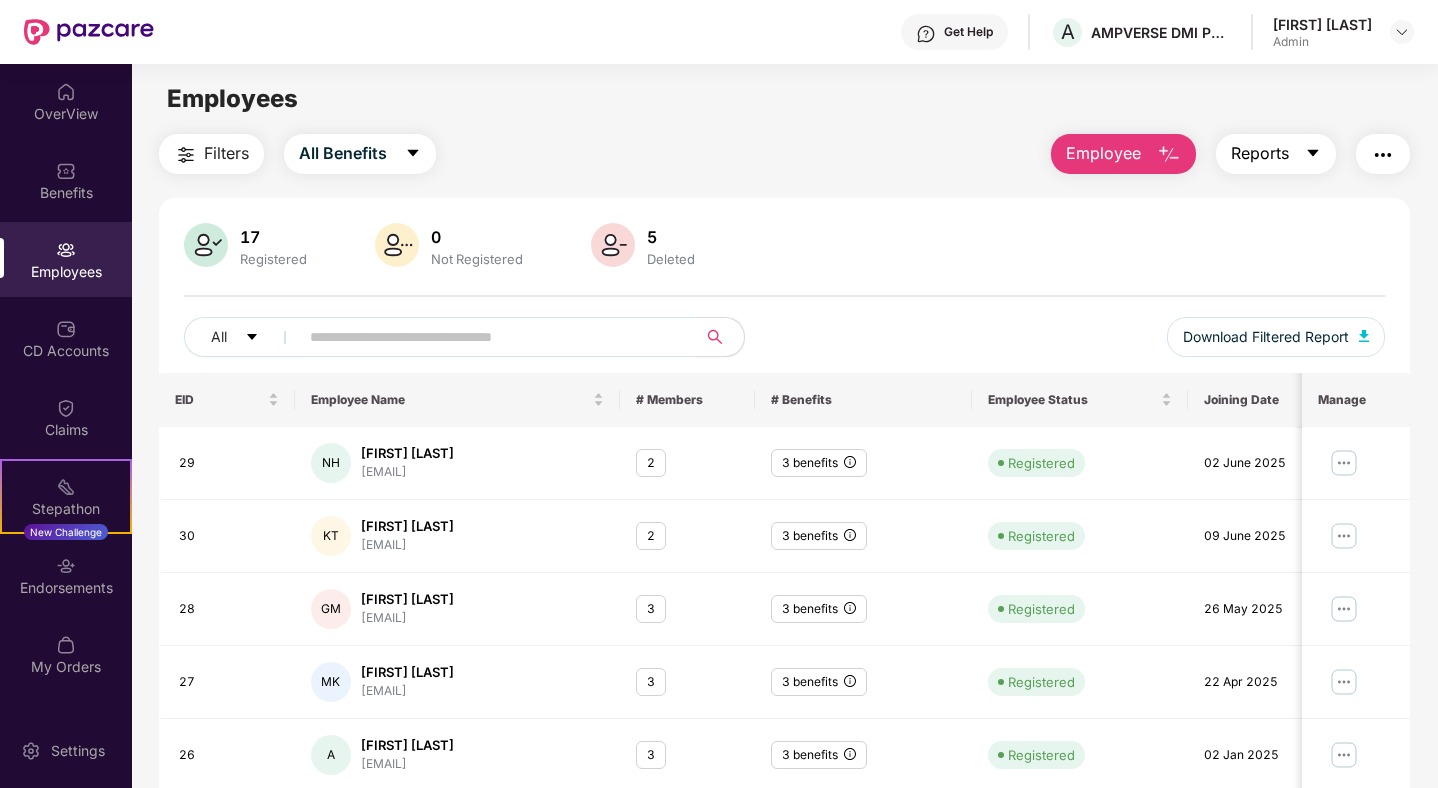 click on "Reports" at bounding box center [1260, 153] 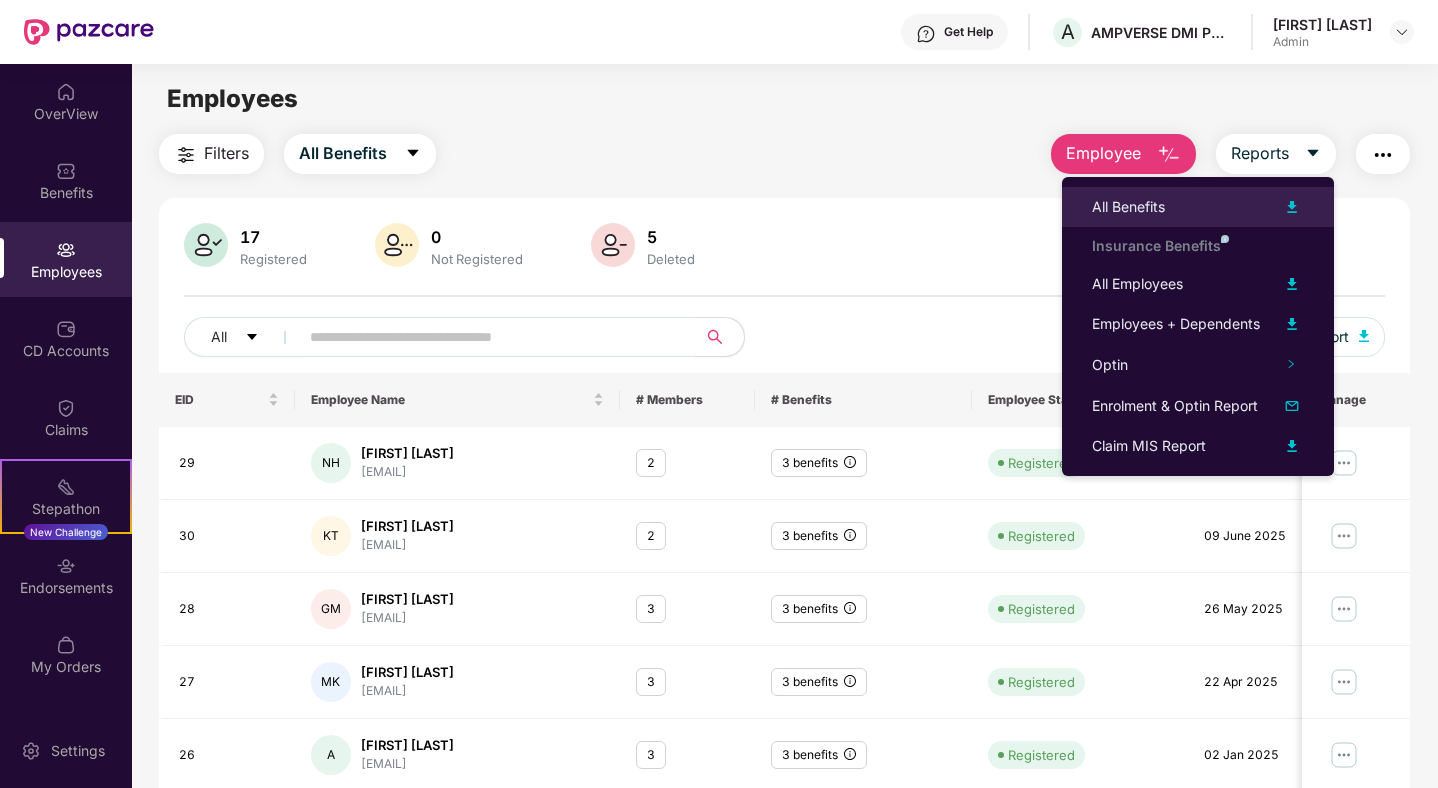 click on "All Benefits" at bounding box center [1128, 207] 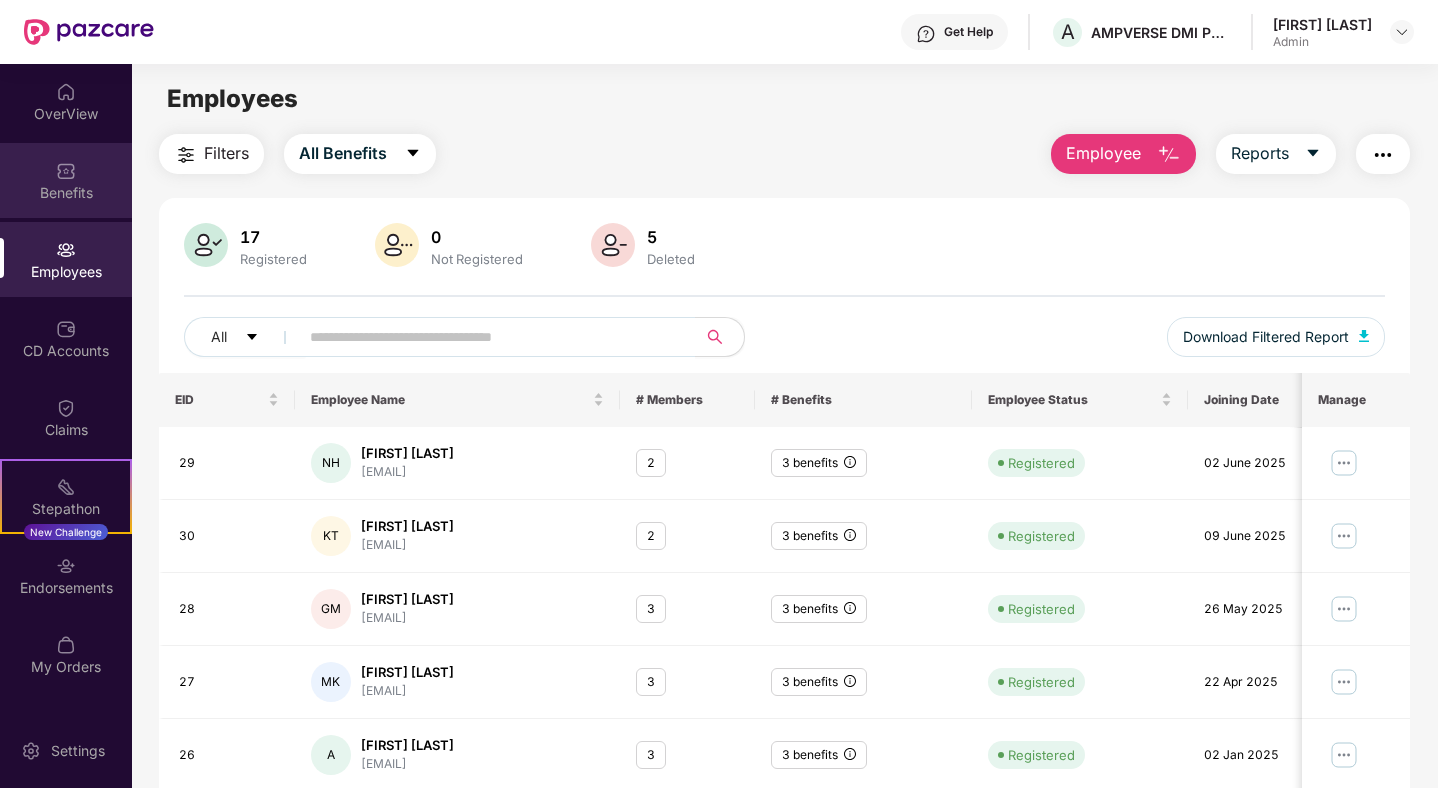 click on "Benefits" at bounding box center [66, 180] 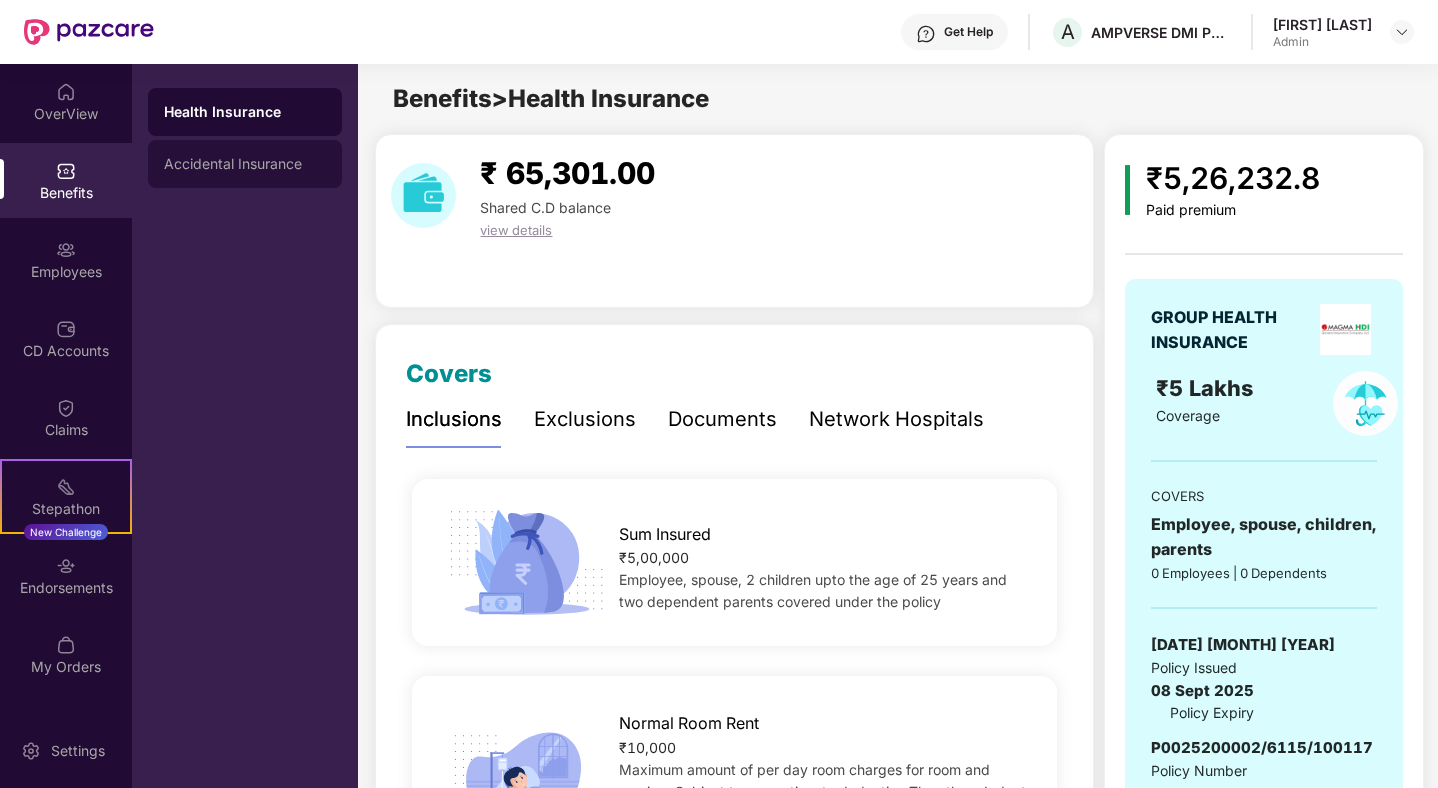 click on "Accidental Insurance" at bounding box center [245, 164] 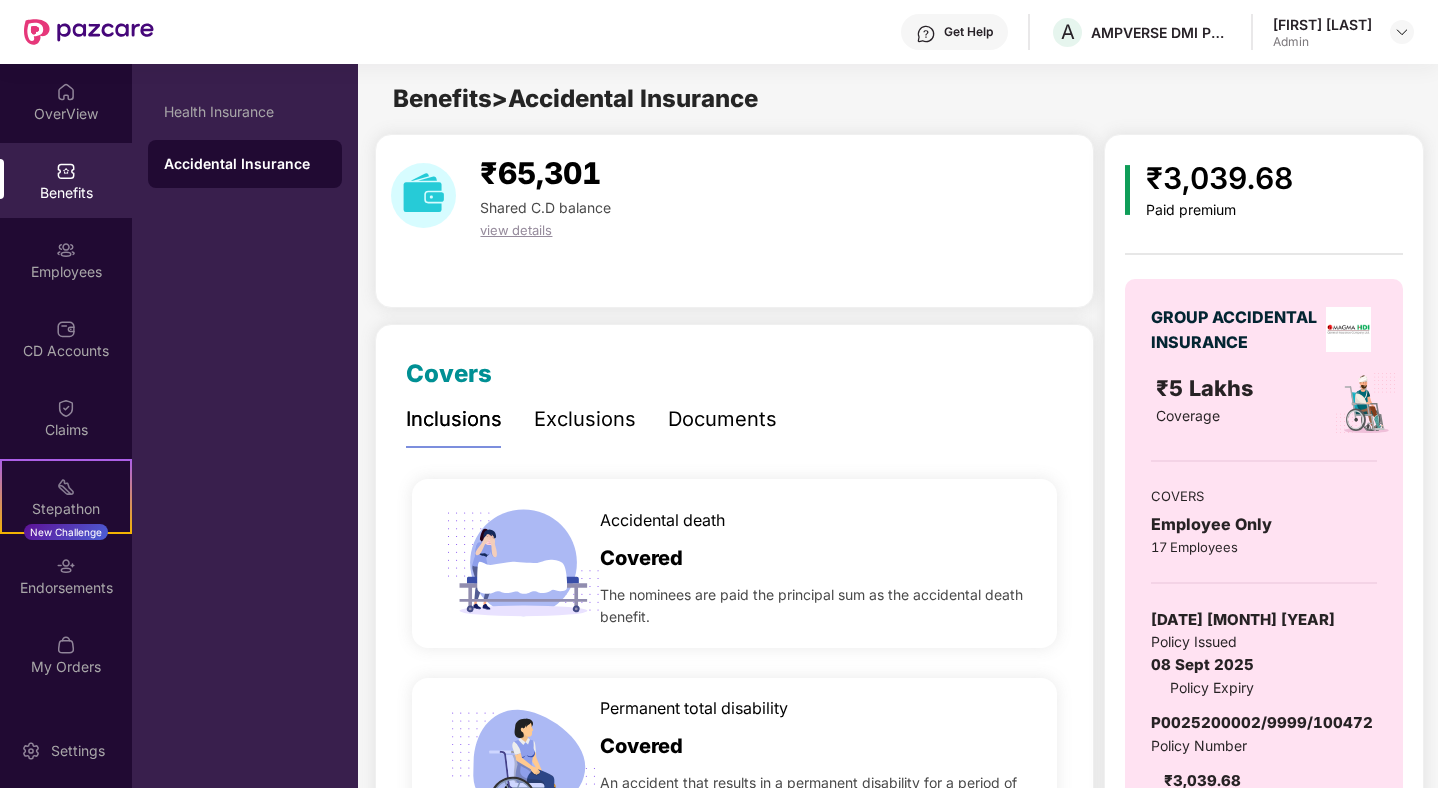 click on "Documents" at bounding box center [722, 419] 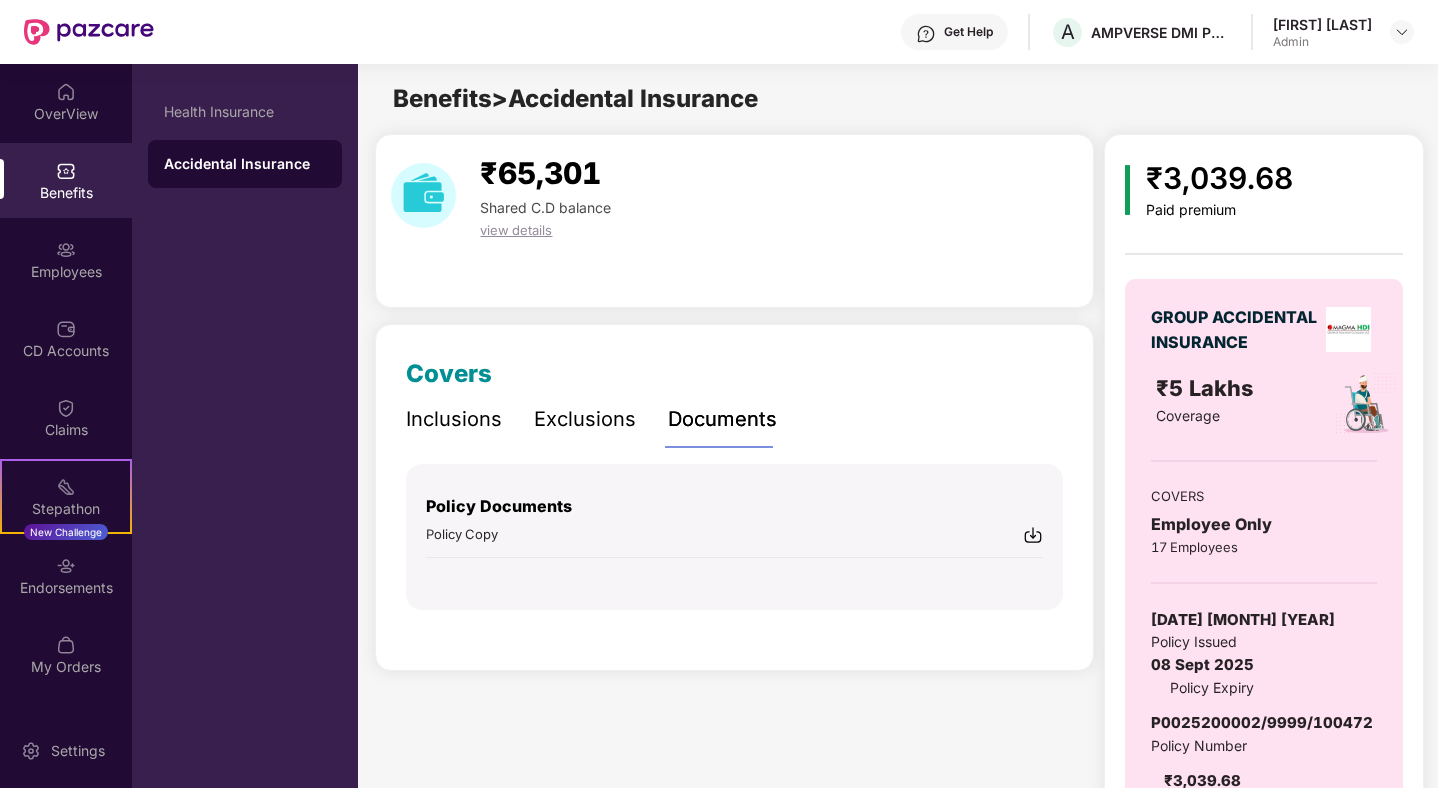 click at bounding box center [1033, 535] 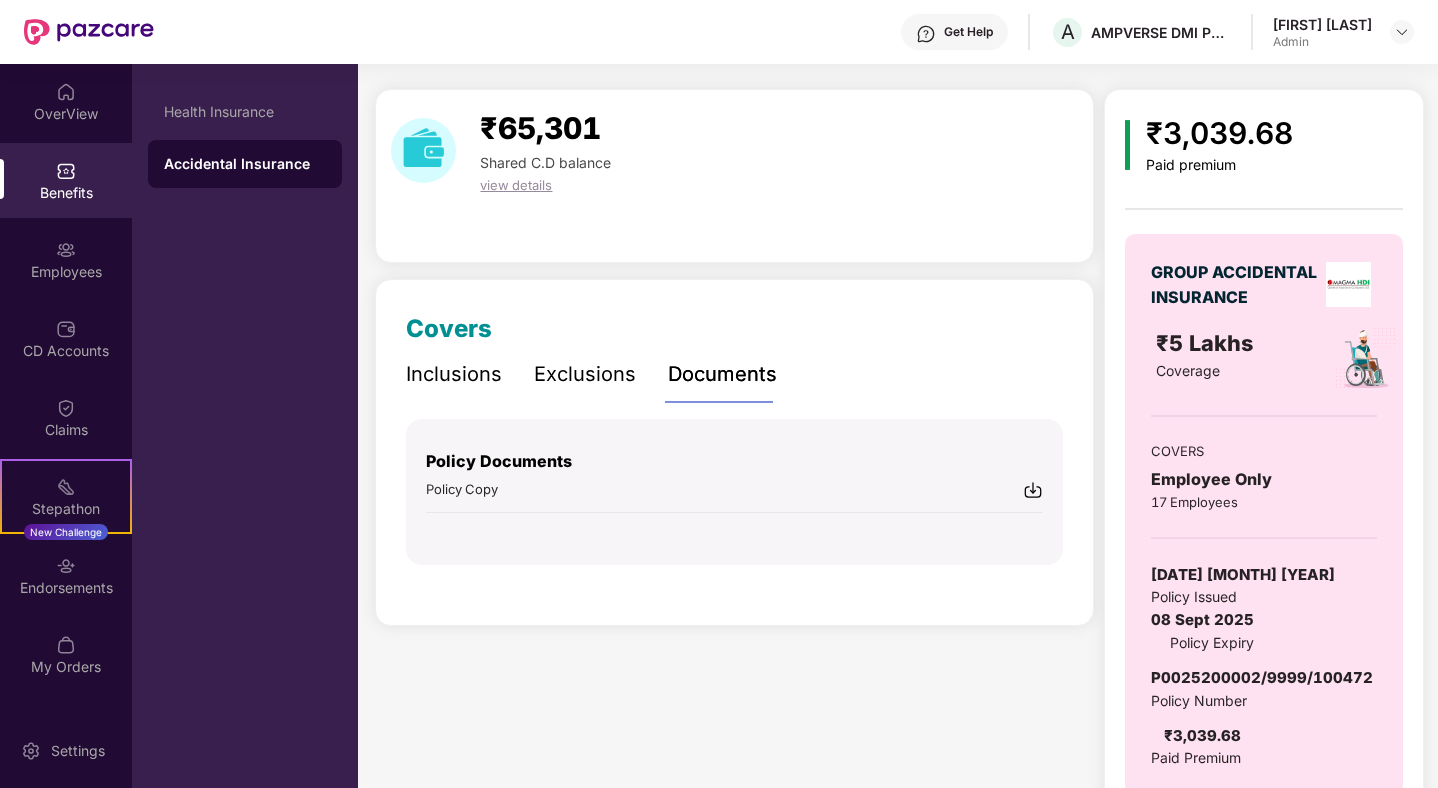 scroll, scrollTop: 48, scrollLeft: 0, axis: vertical 